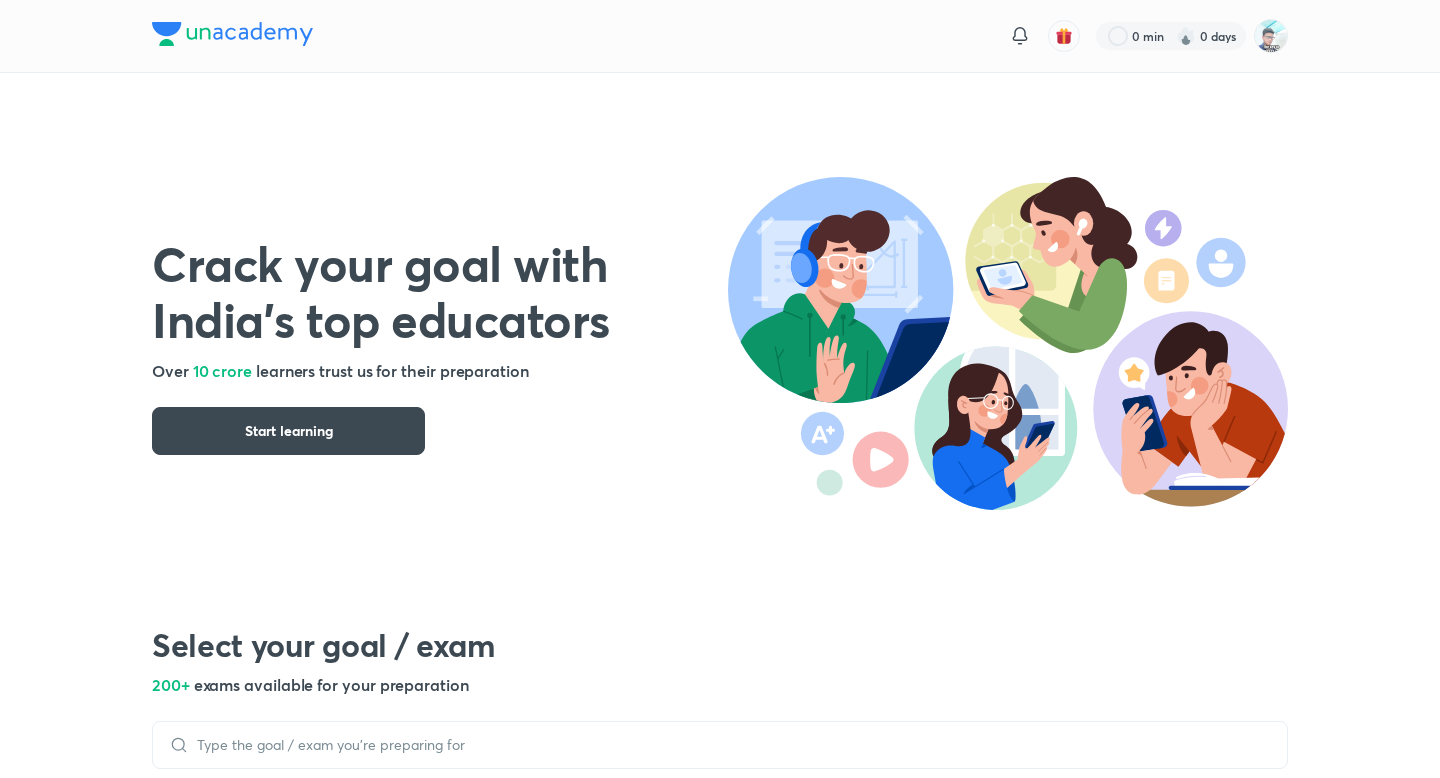 scroll, scrollTop: 0, scrollLeft: 0, axis: both 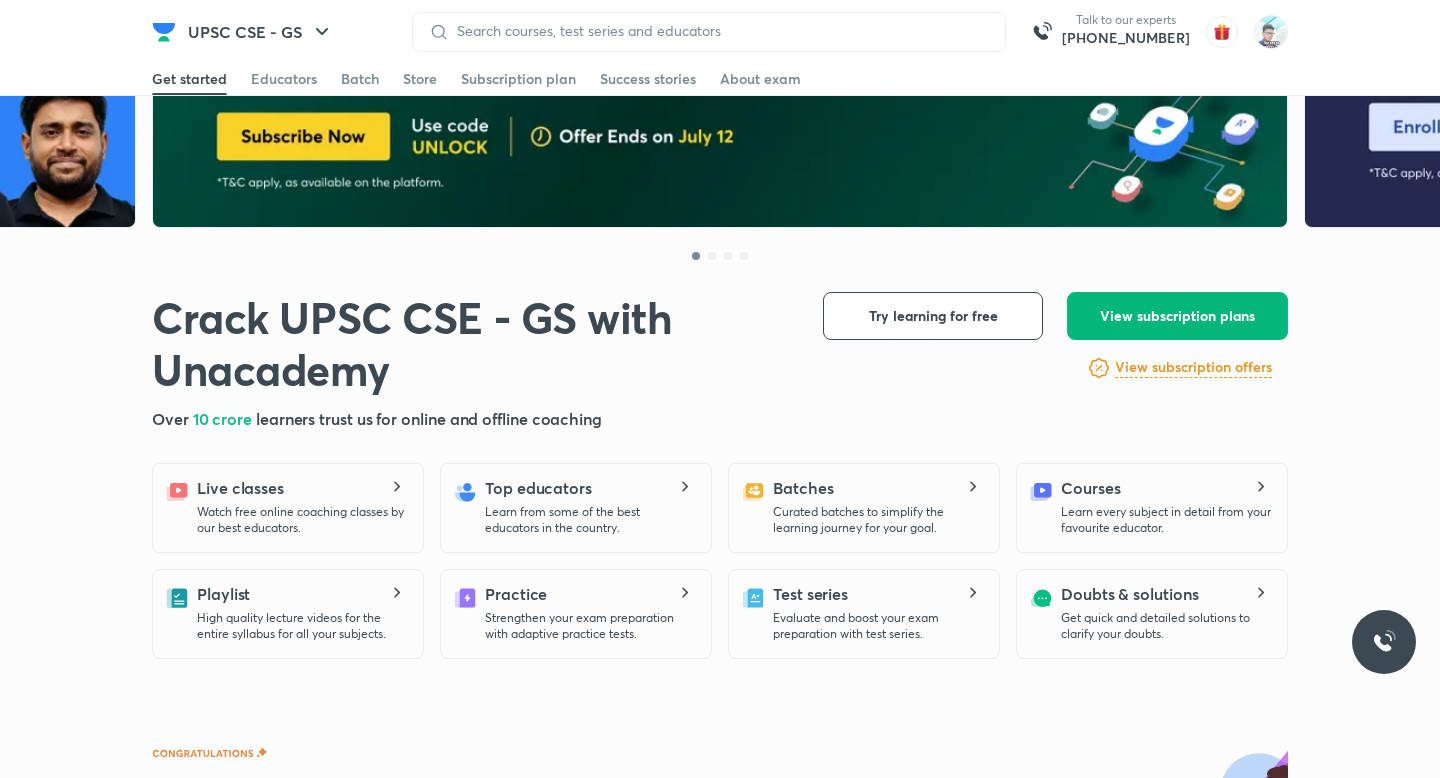 click on "View subscription plans" at bounding box center [1177, 316] 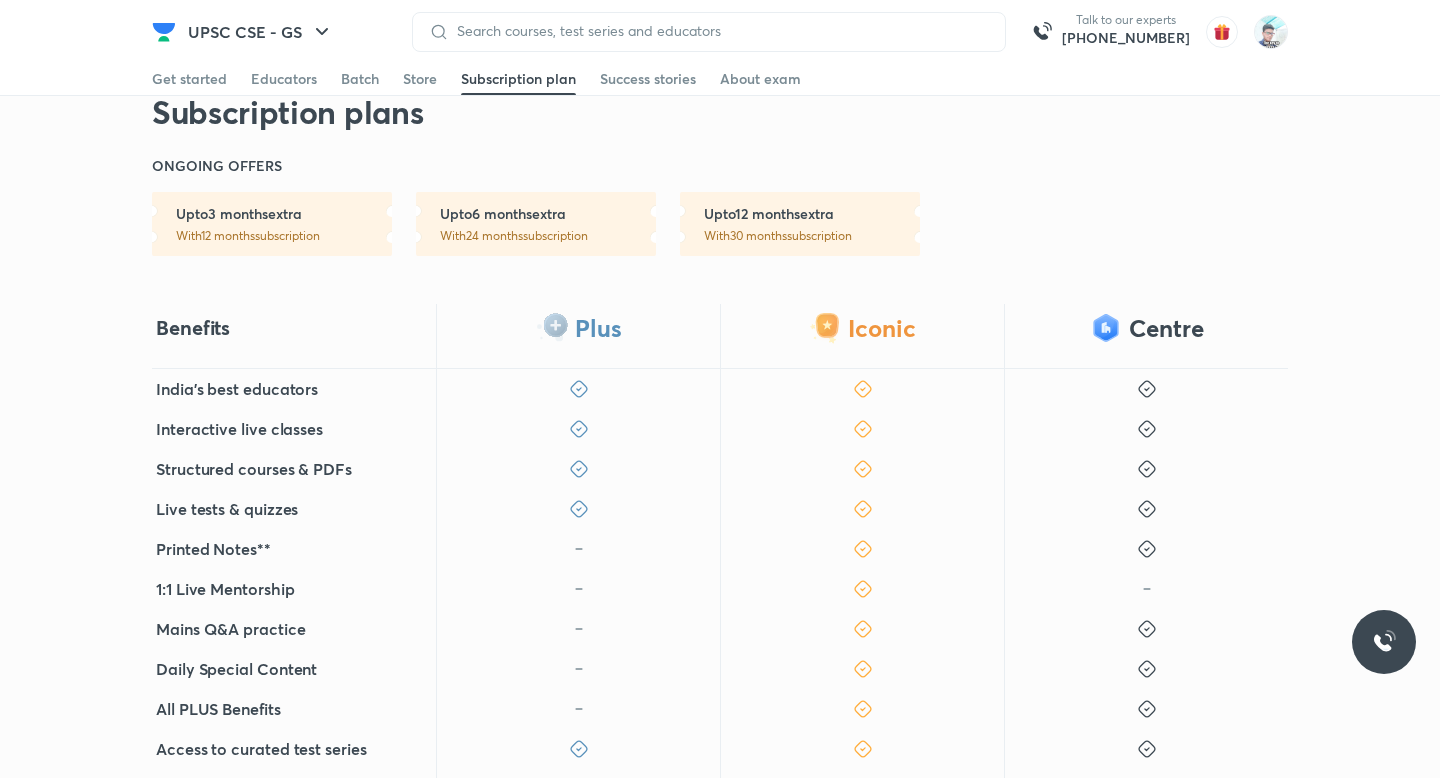 scroll, scrollTop: 311, scrollLeft: 0, axis: vertical 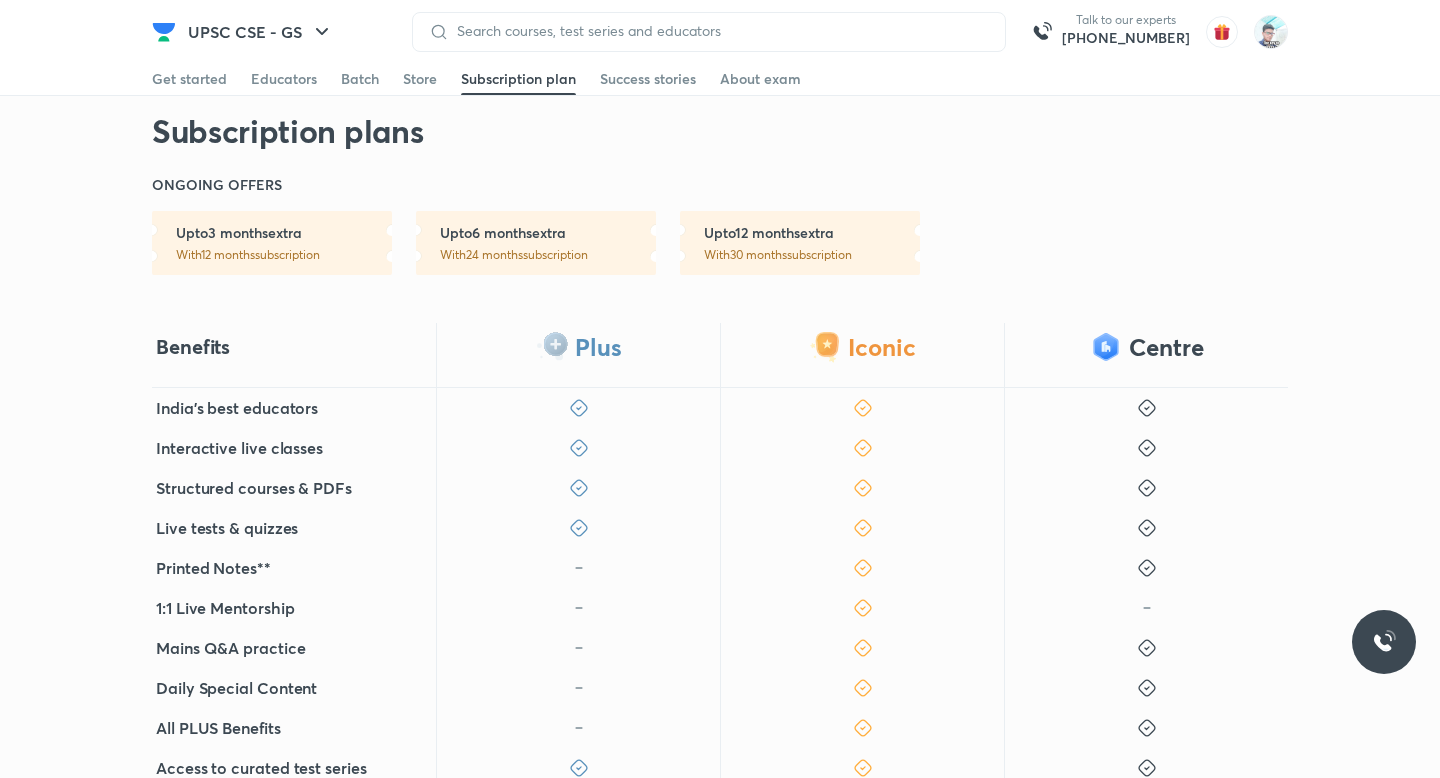 click on "With  24 months  subscription" at bounding box center (548, 255) 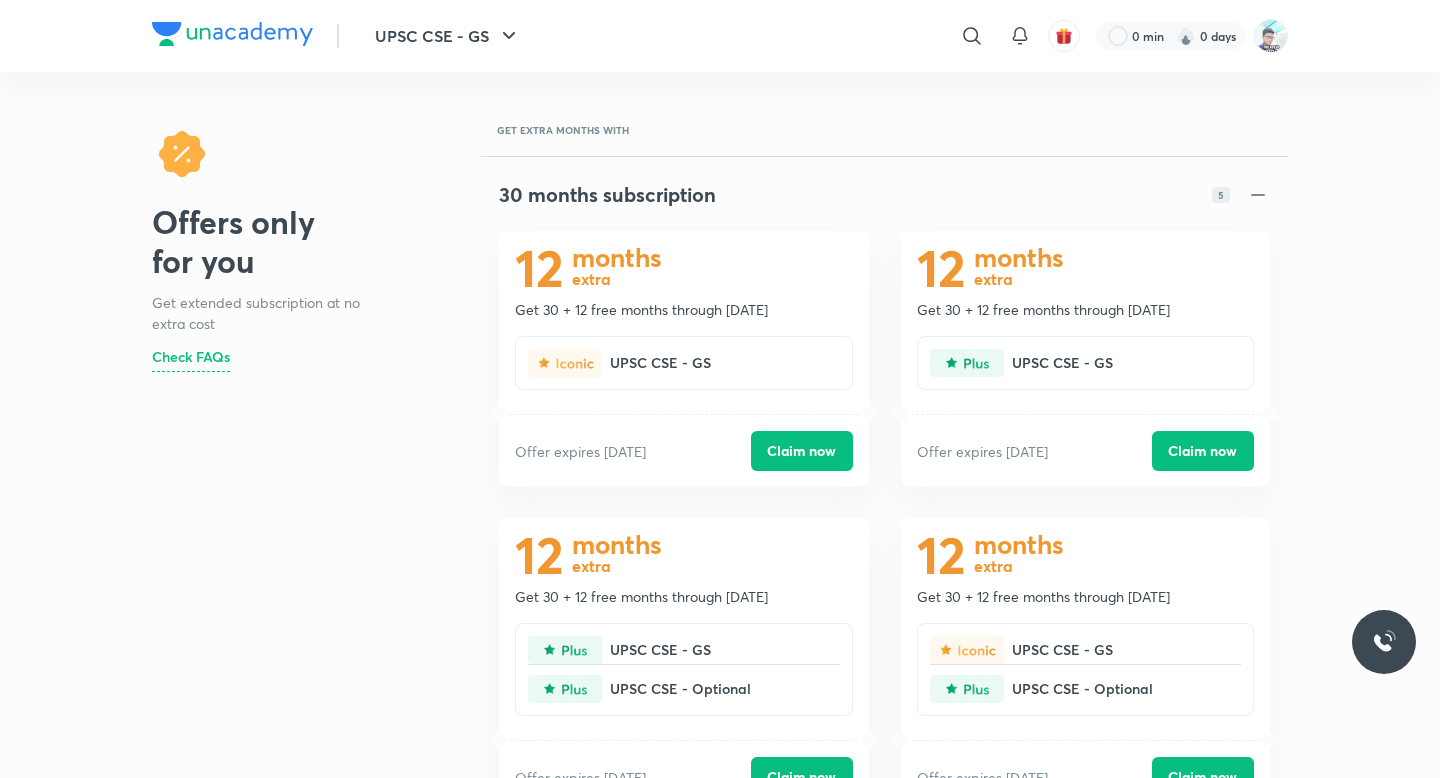 scroll, scrollTop: 0, scrollLeft: 0, axis: both 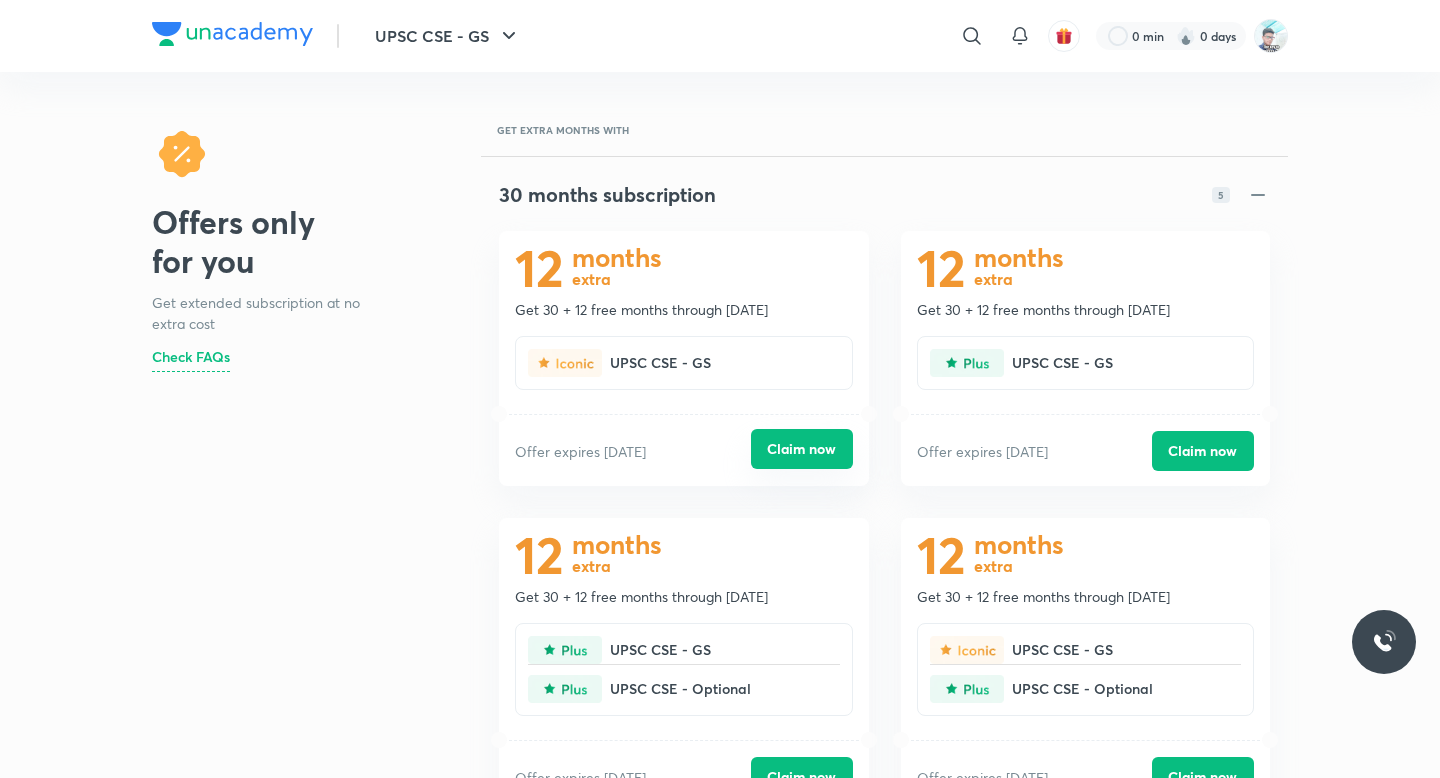 click on "Claim now" at bounding box center (802, 449) 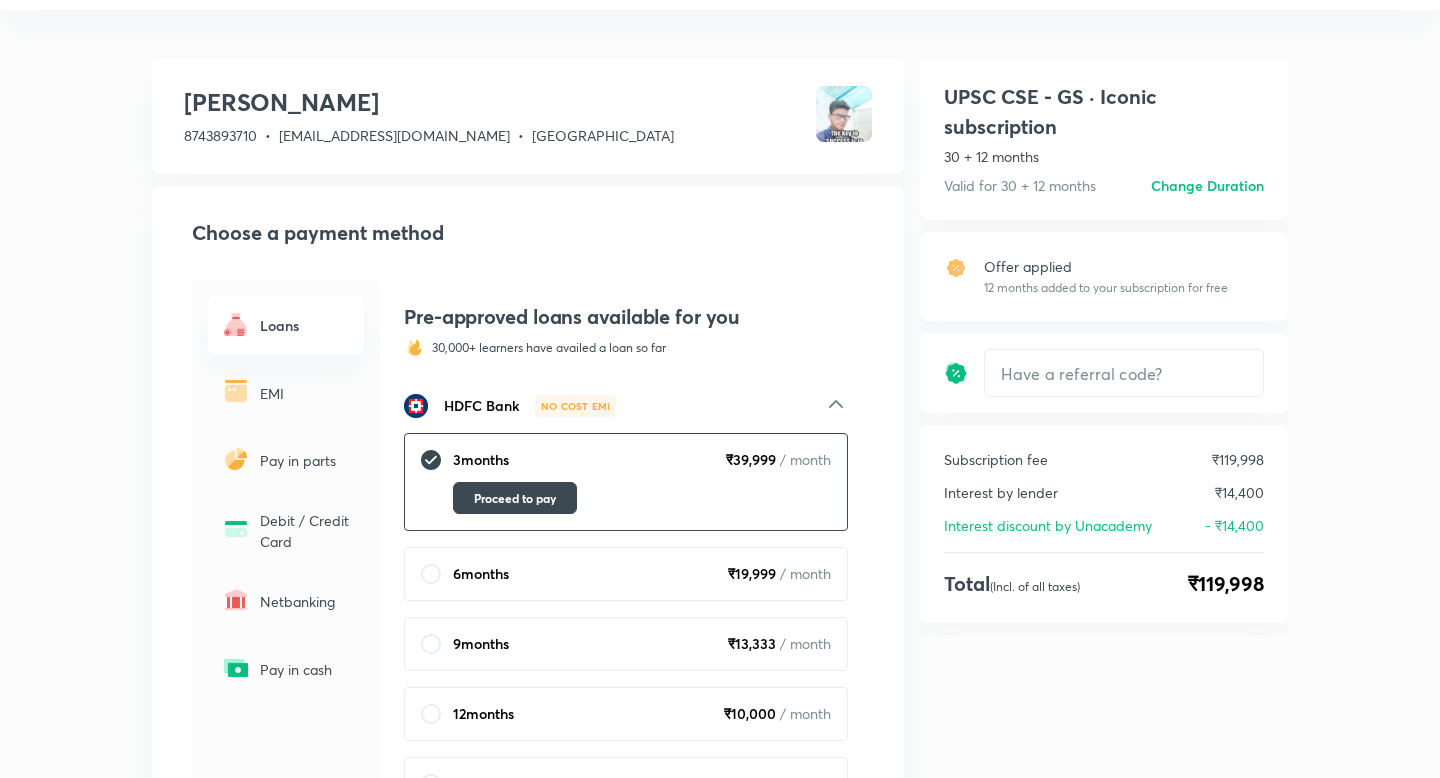 scroll, scrollTop: 0, scrollLeft: 0, axis: both 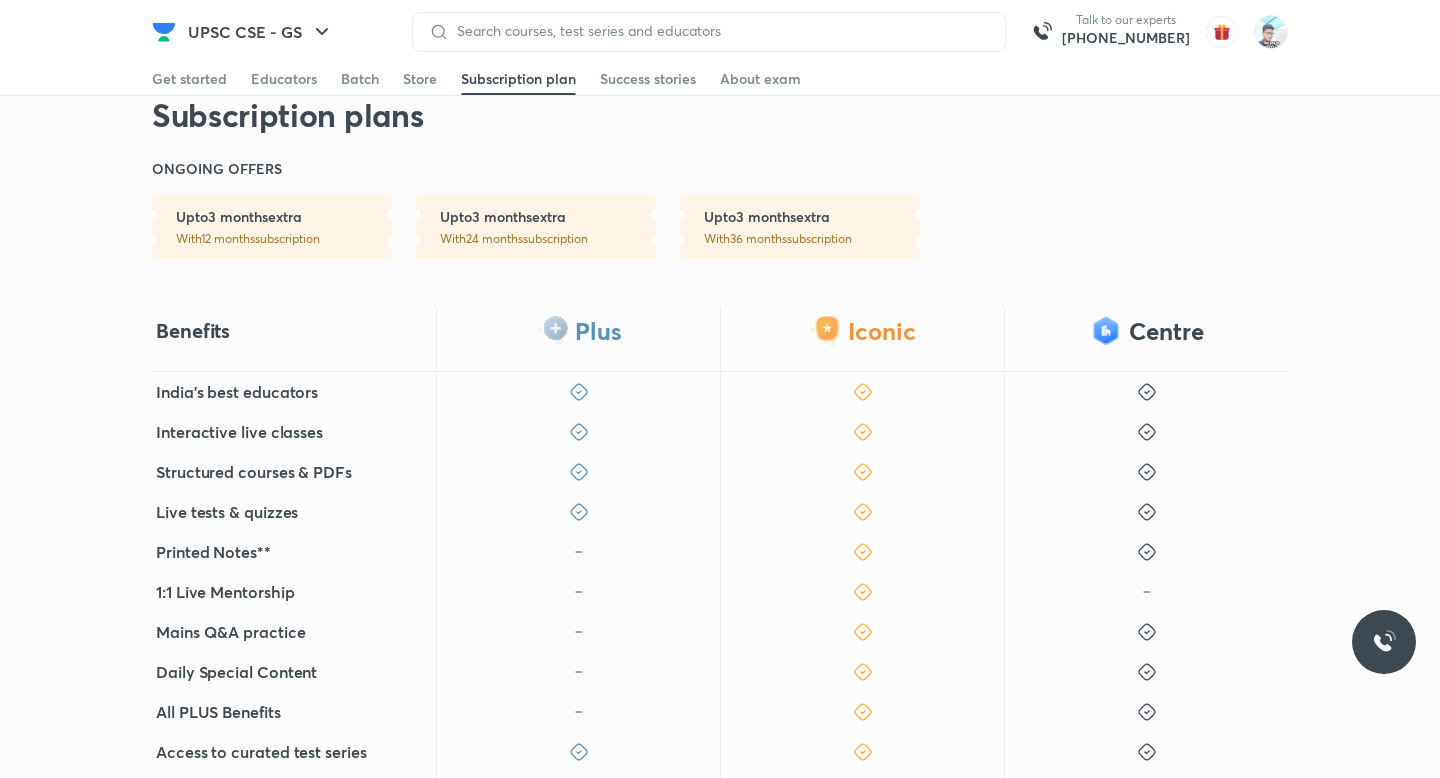 click on "Upto  3 months  extra With  12 months  subscription" at bounding box center [272, 227] 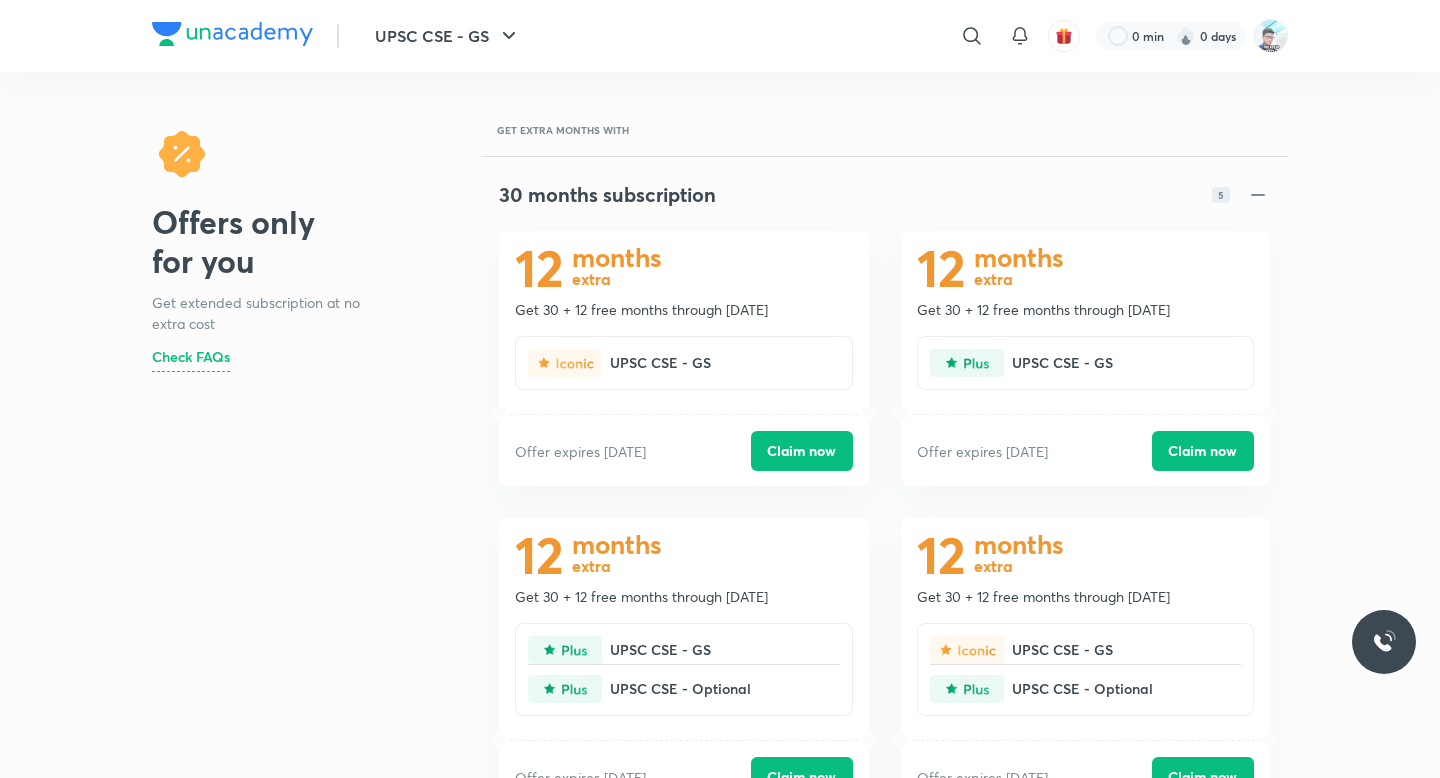 scroll, scrollTop: 0, scrollLeft: 0, axis: both 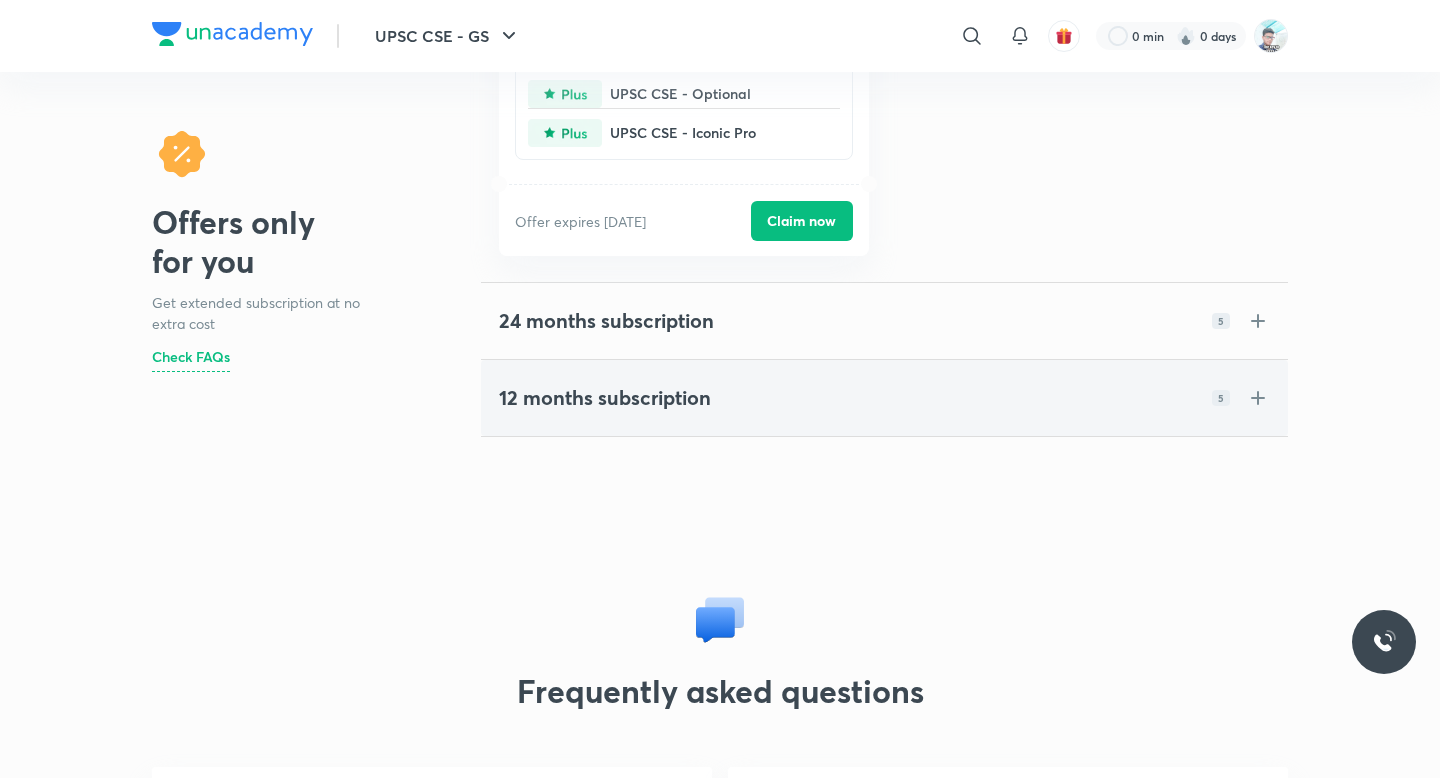 click on "12 months subscription" at bounding box center [605, 398] 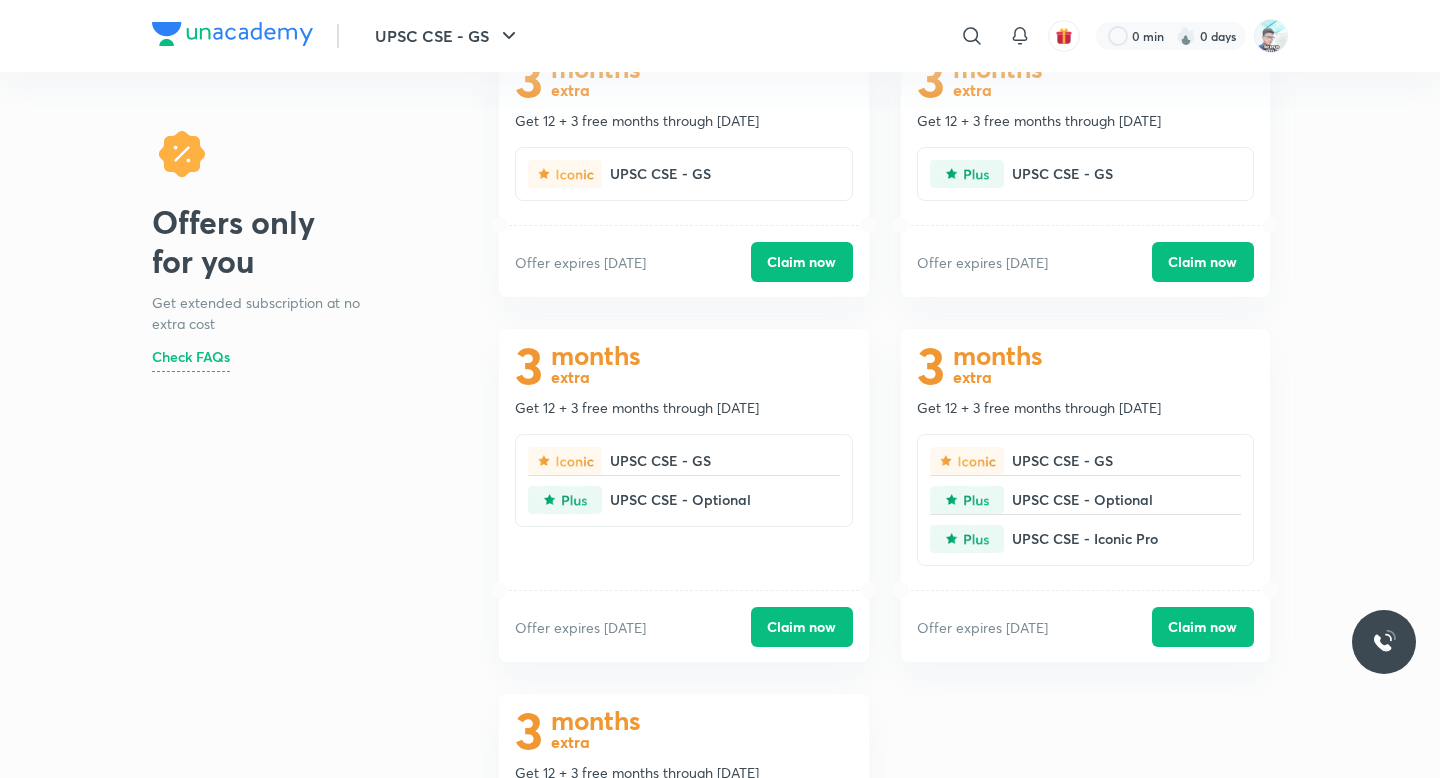 scroll, scrollTop: 239, scrollLeft: 0, axis: vertical 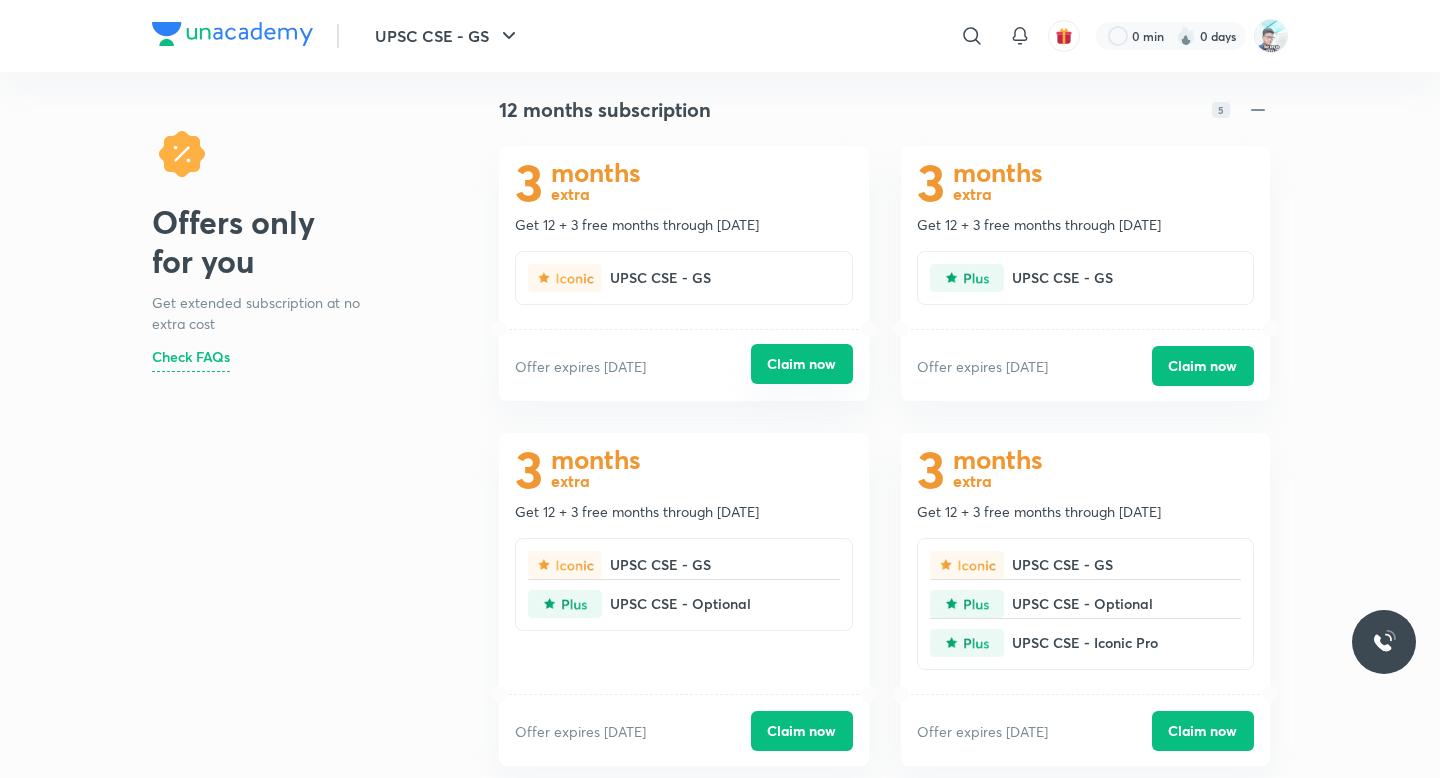click on "Claim now" at bounding box center [802, 364] 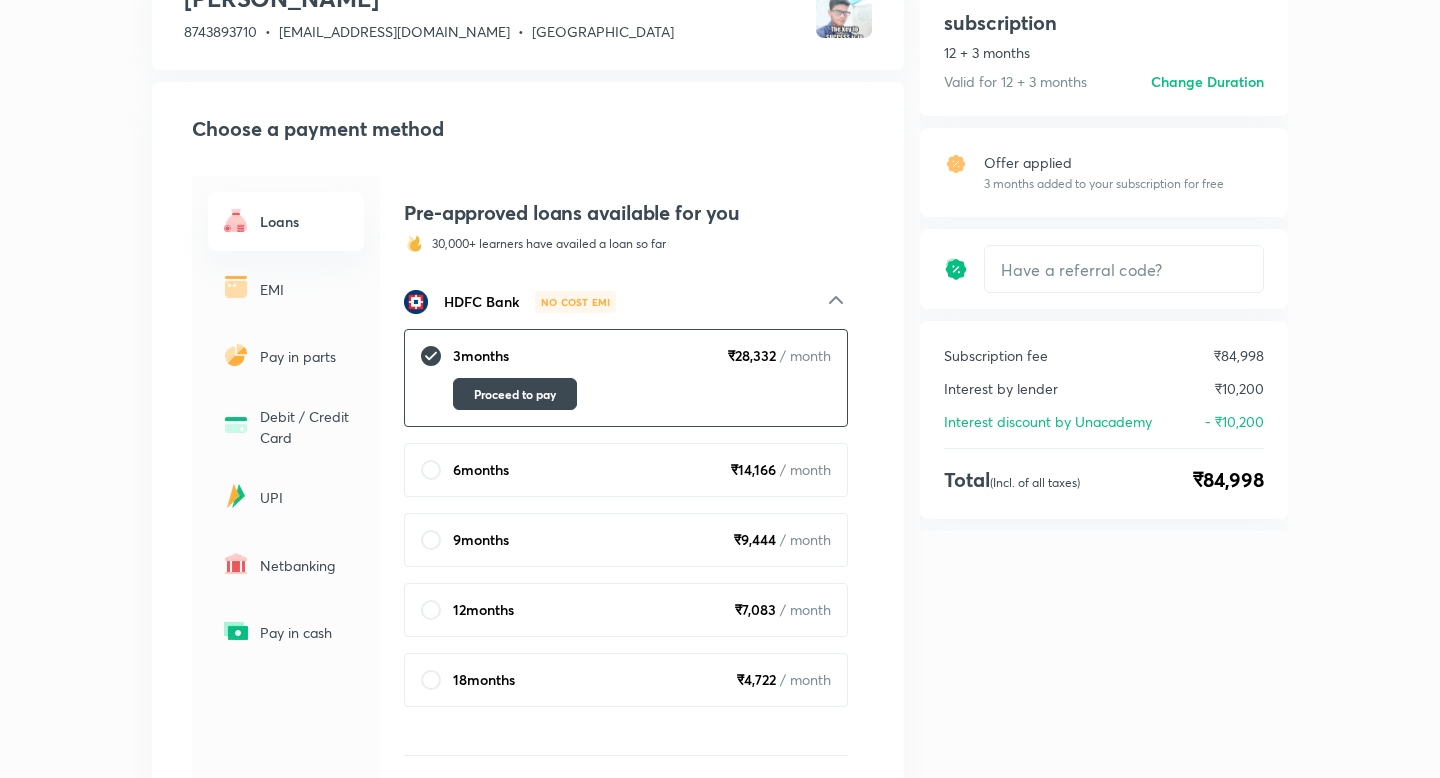 scroll, scrollTop: 170, scrollLeft: 0, axis: vertical 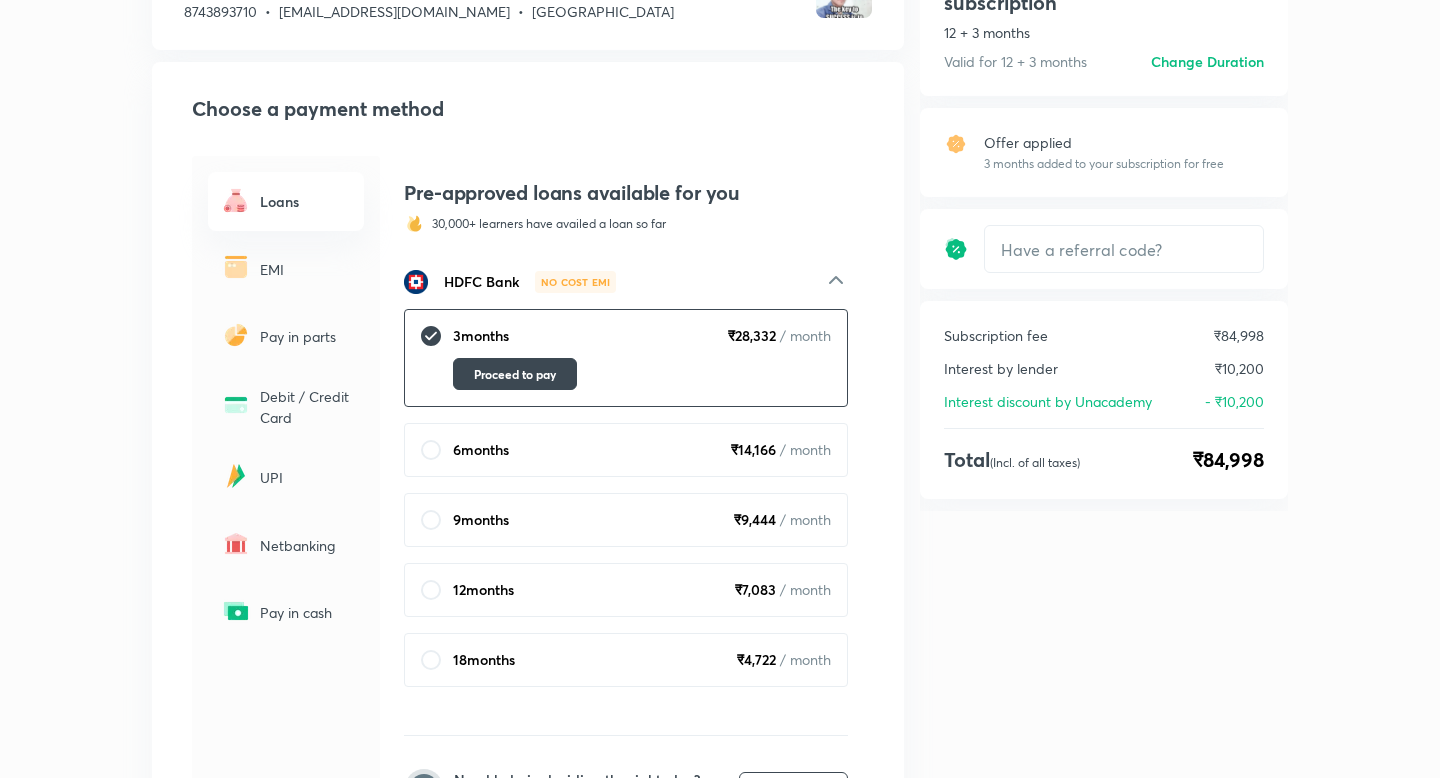 click on "EMI" at bounding box center [306, 269] 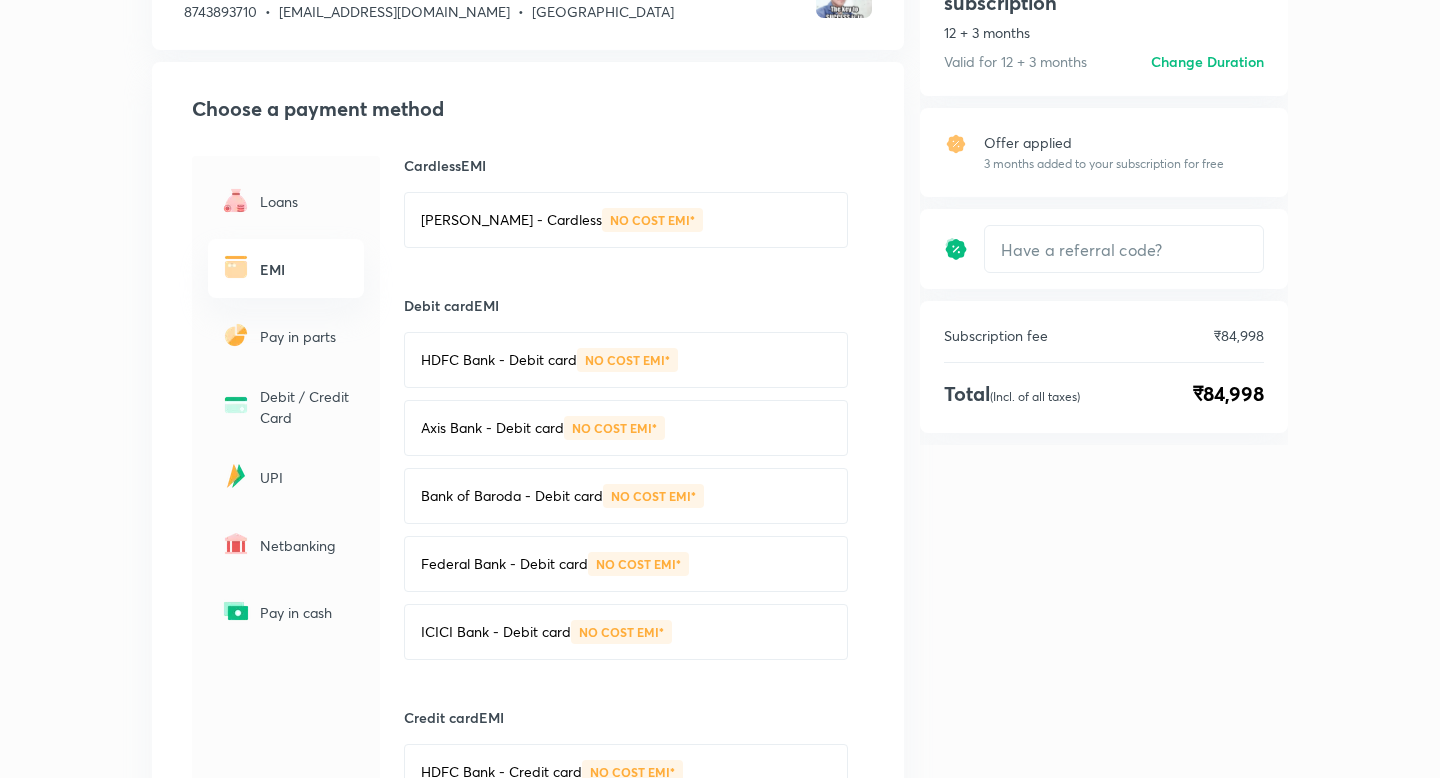 click on "Pay in parts" at bounding box center [306, 336] 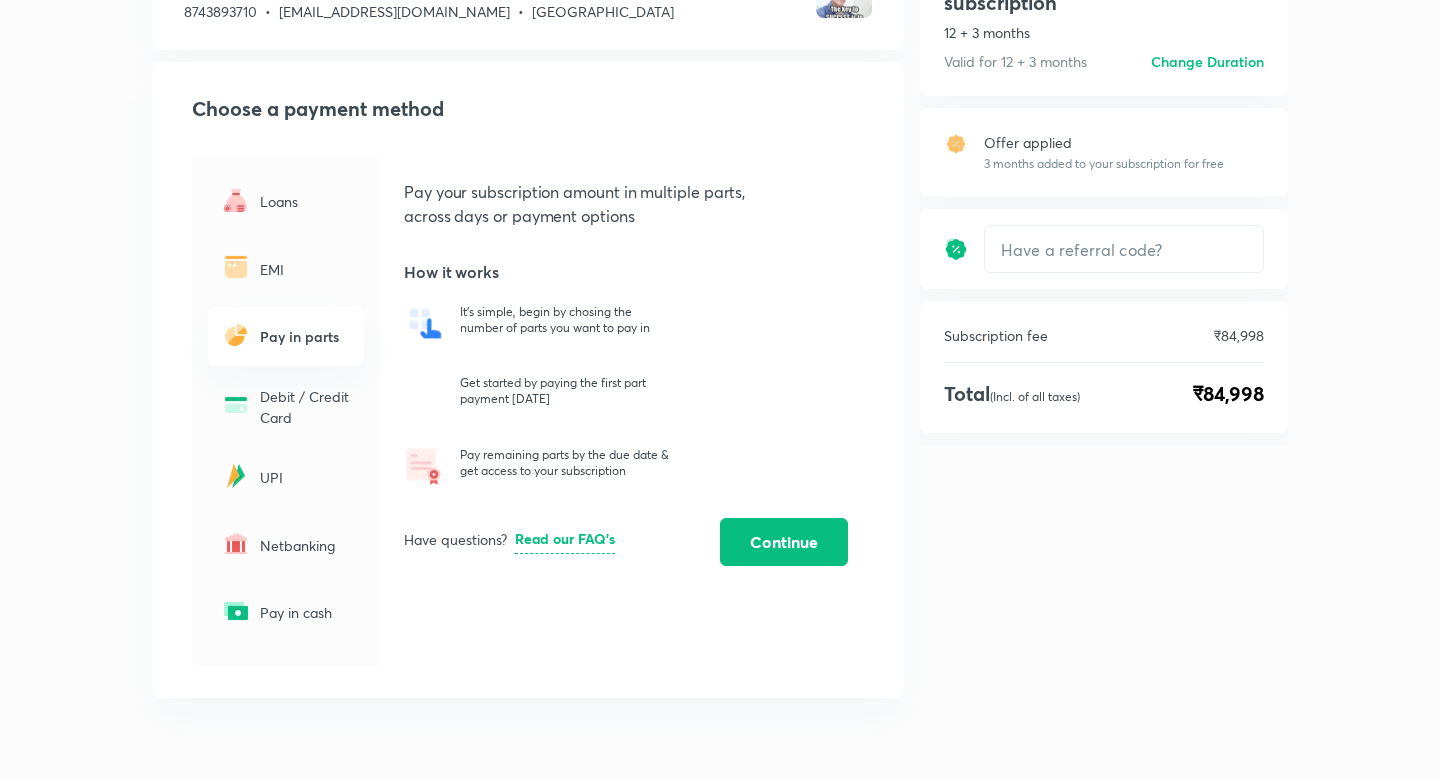click on "Debit / Credit Card" at bounding box center (306, 407) 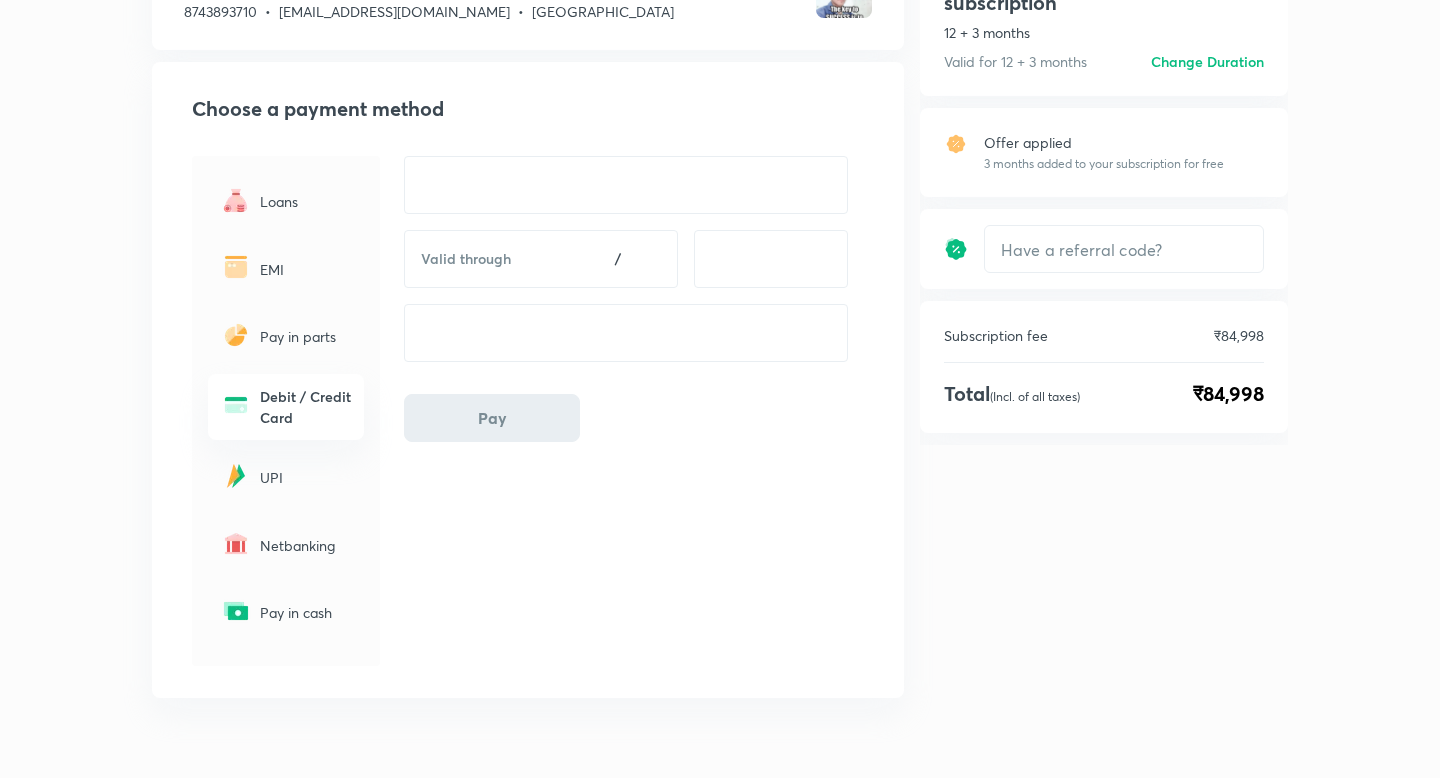click on "UPI" at bounding box center [286, 477] 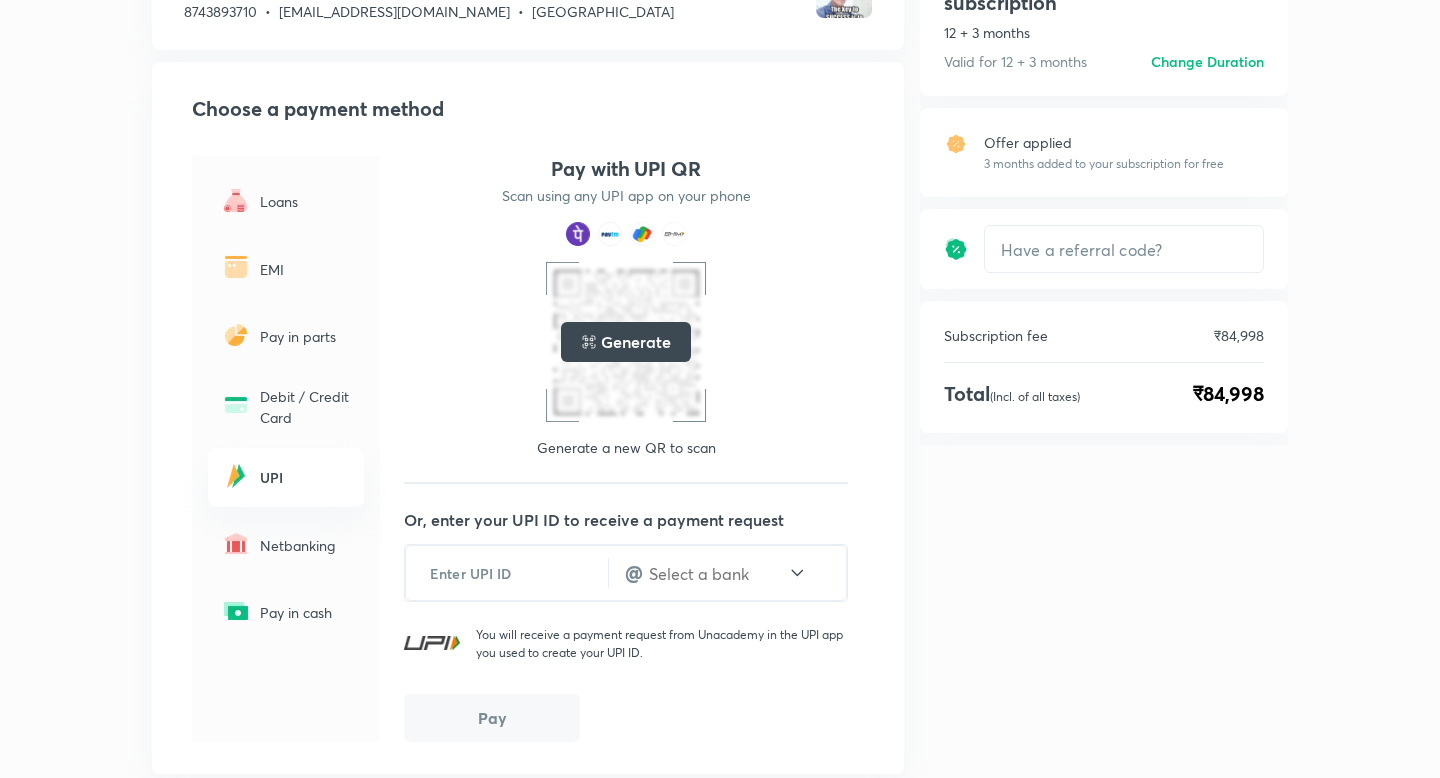 click on "Netbanking" at bounding box center (306, 545) 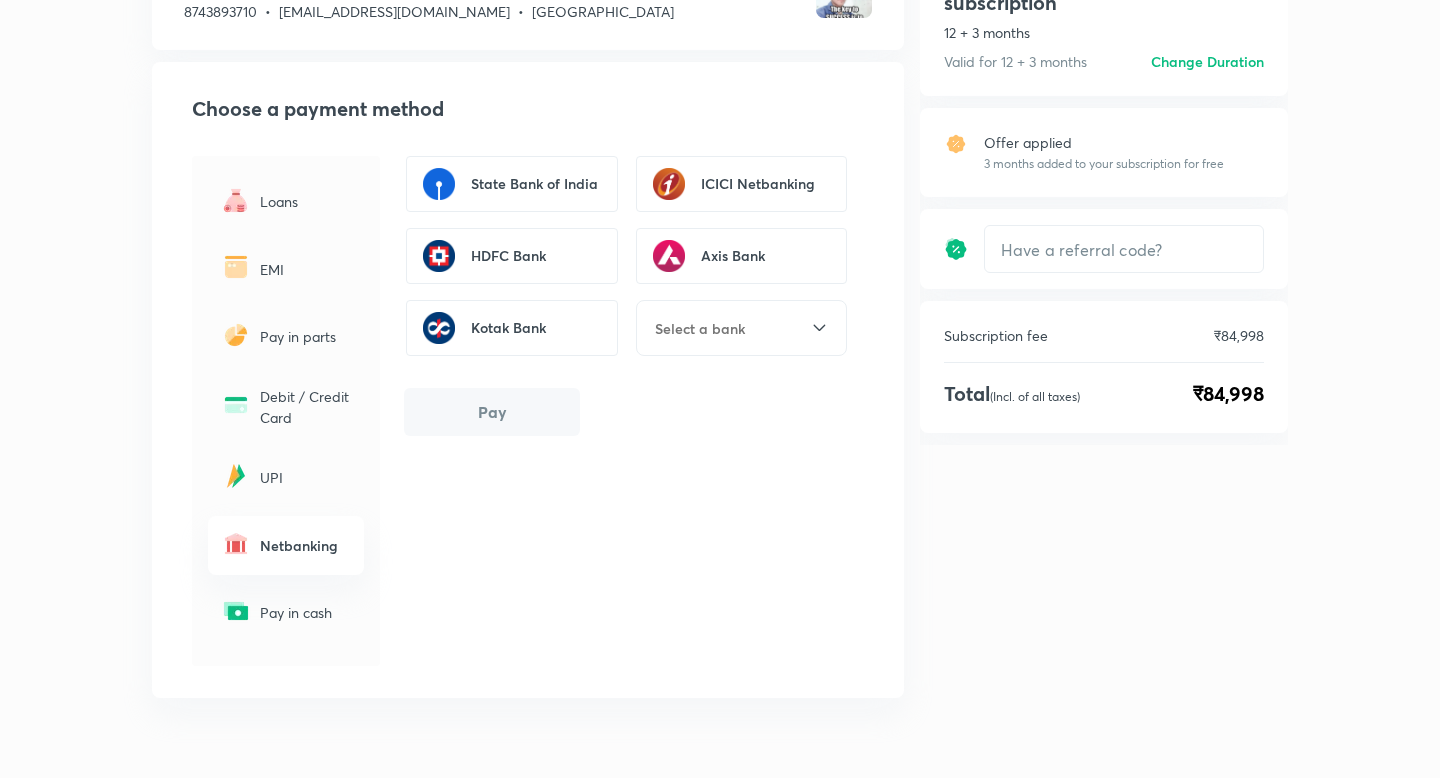 click on "Pay in cash" at bounding box center (306, 612) 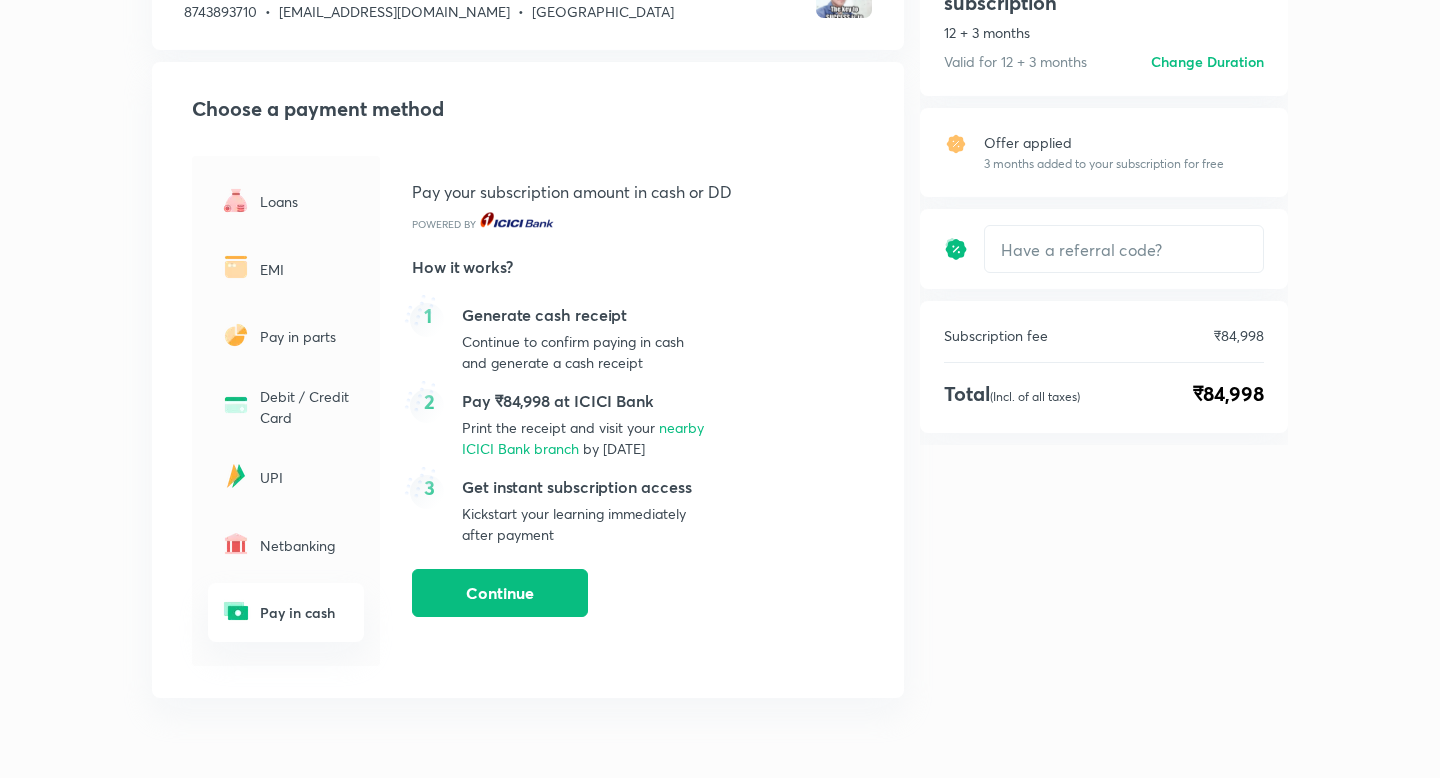 scroll, scrollTop: 222, scrollLeft: 0, axis: vertical 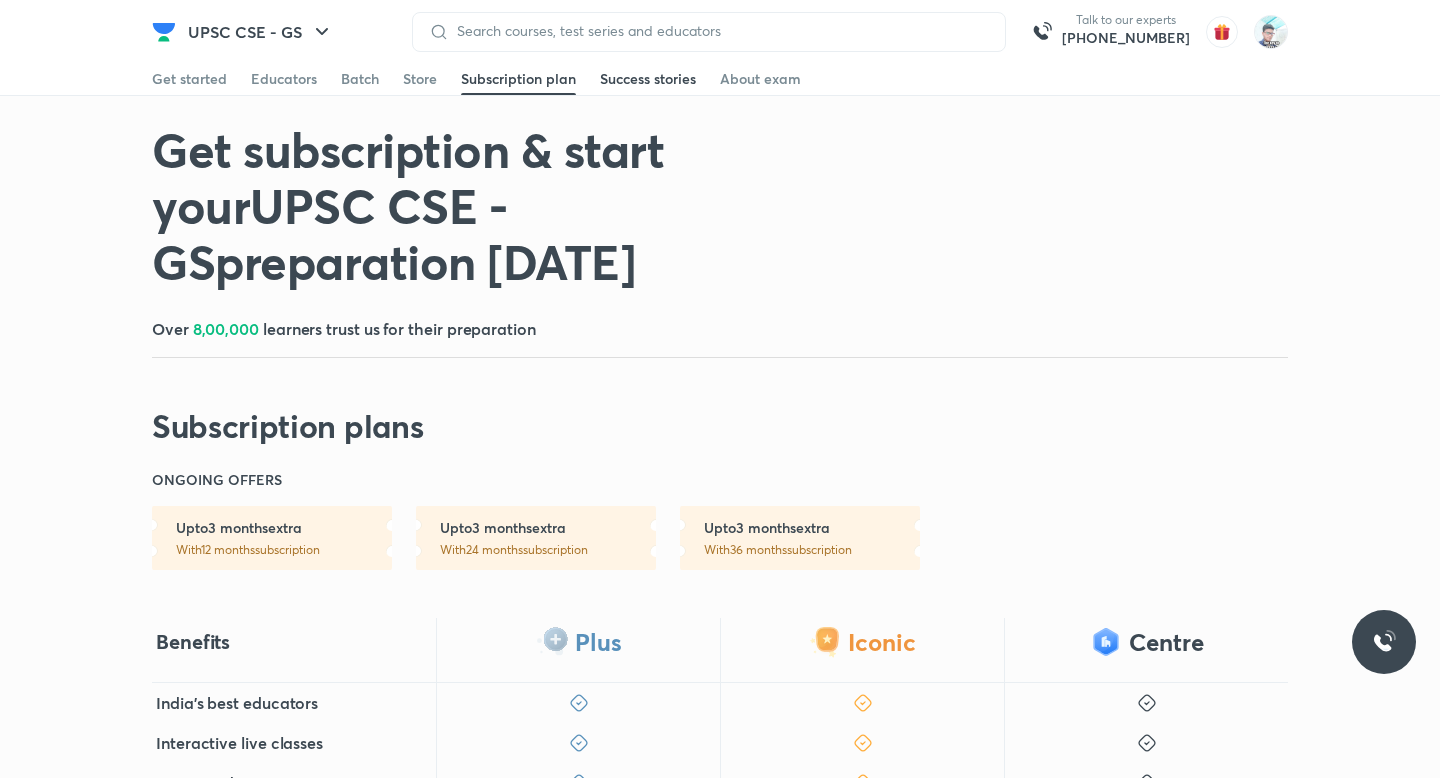 click on "Success stories" at bounding box center (648, 79) 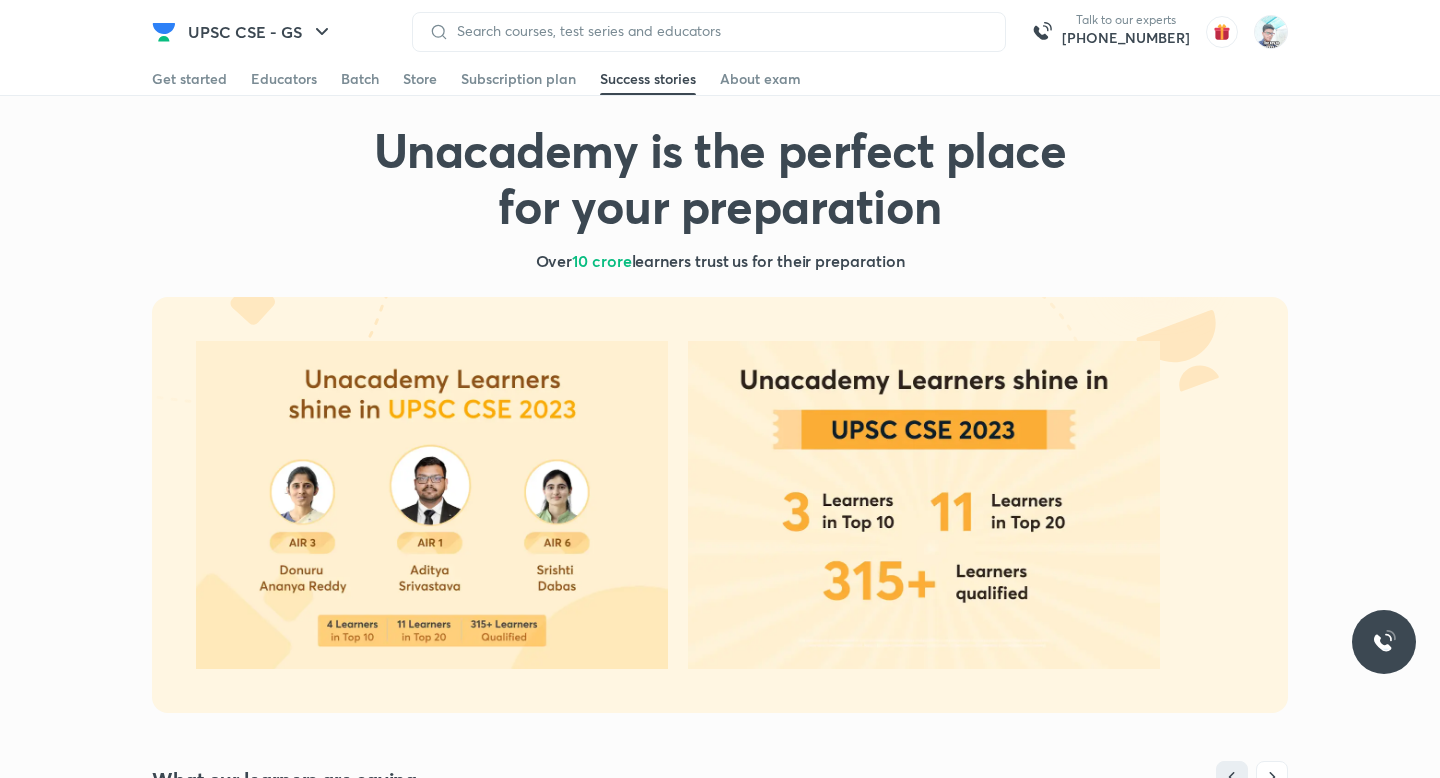 scroll, scrollTop: 0, scrollLeft: 0, axis: both 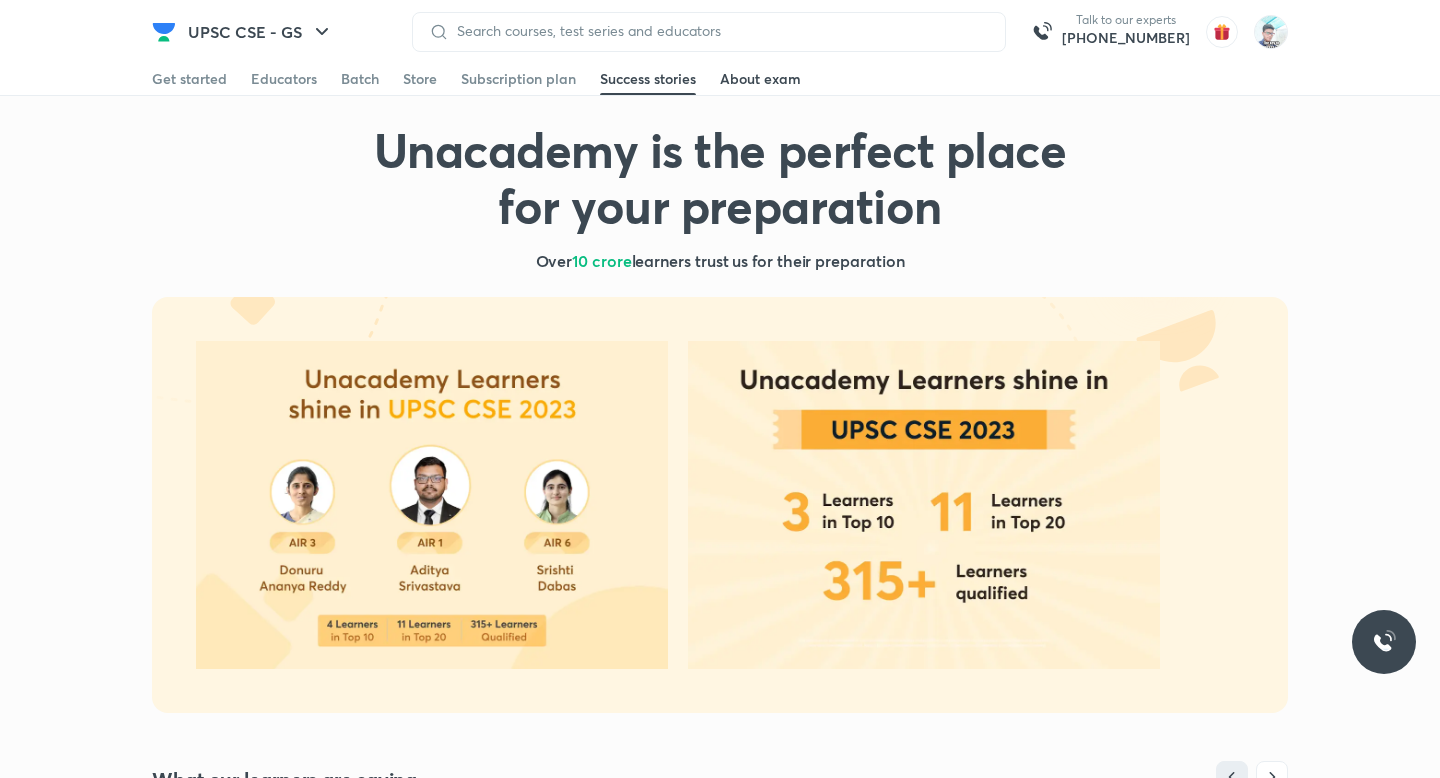 click on "About exam" at bounding box center (760, 79) 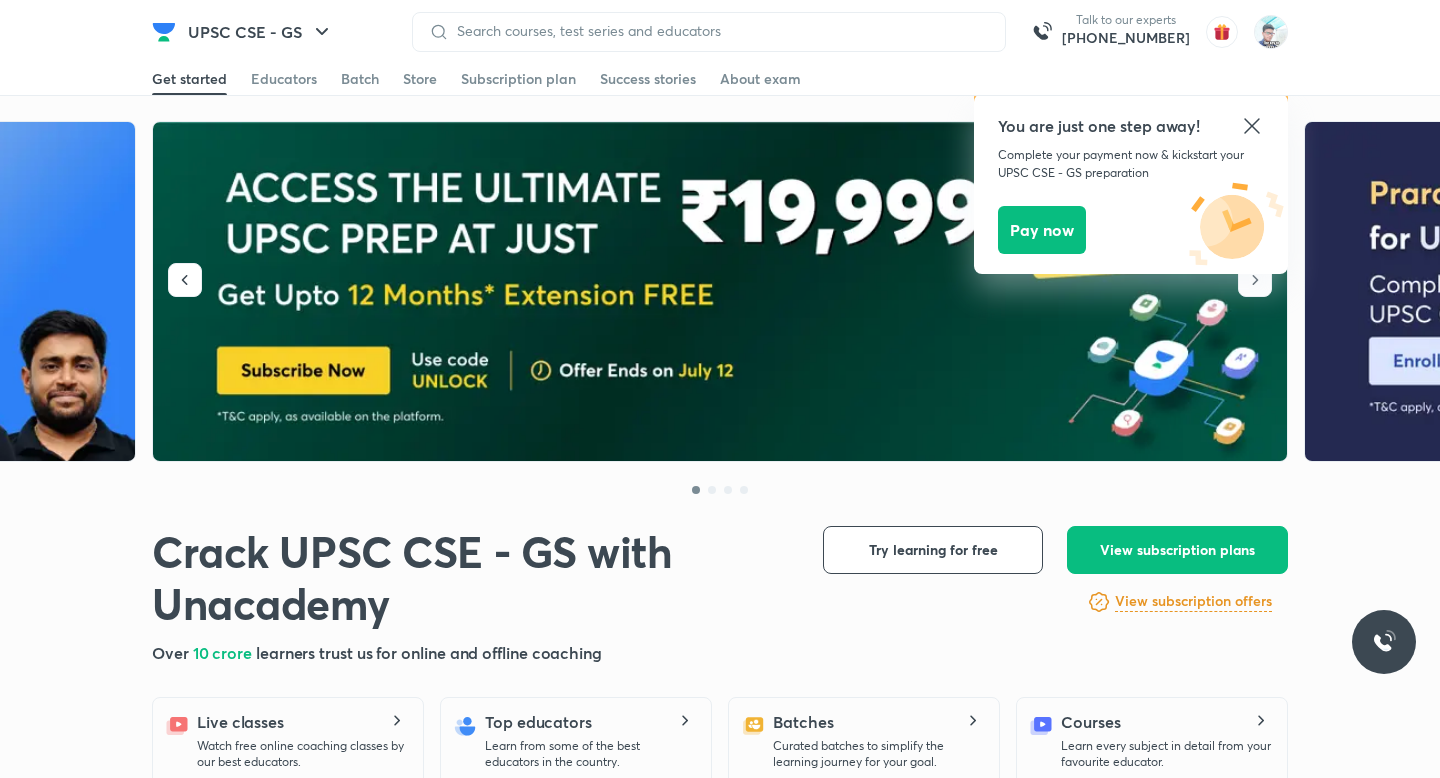 scroll, scrollTop: 857, scrollLeft: 0, axis: vertical 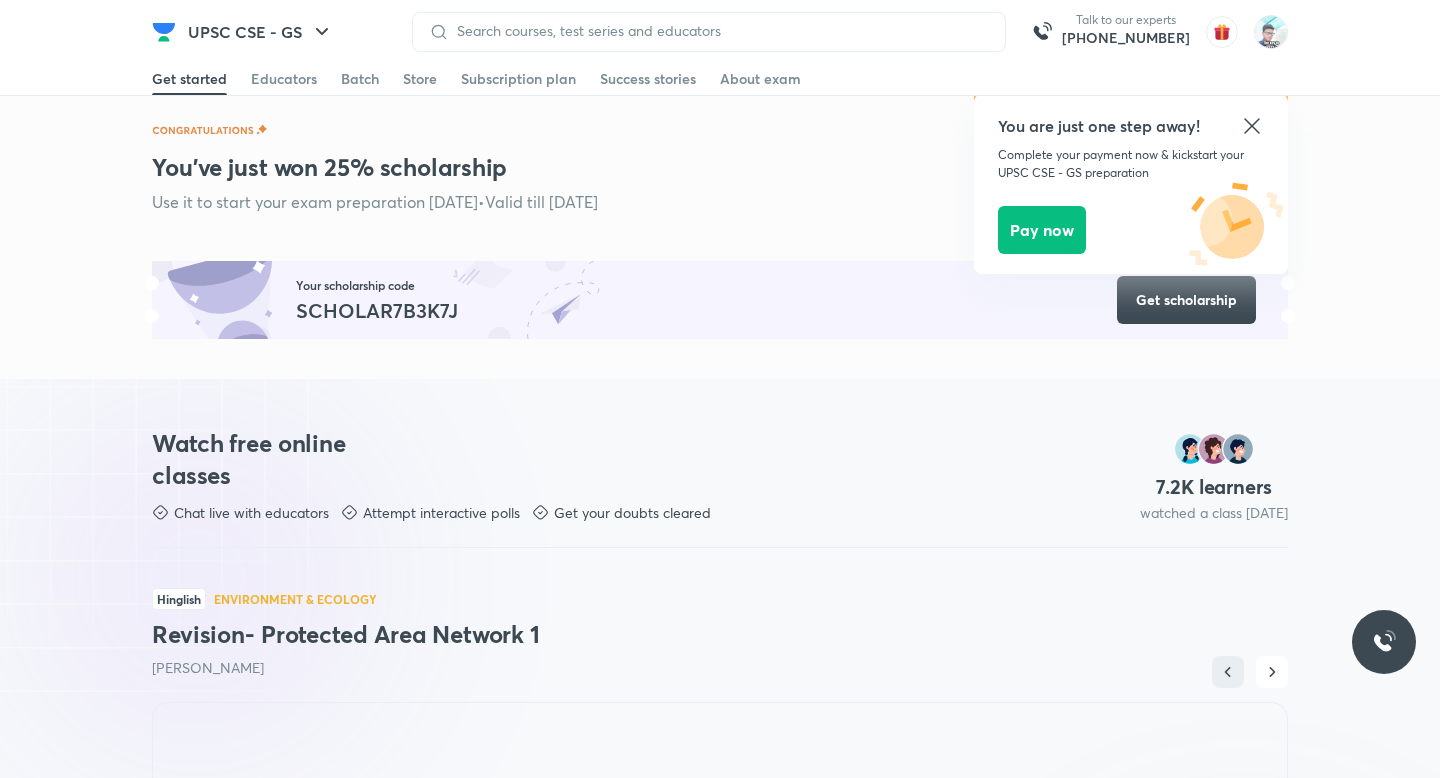 click 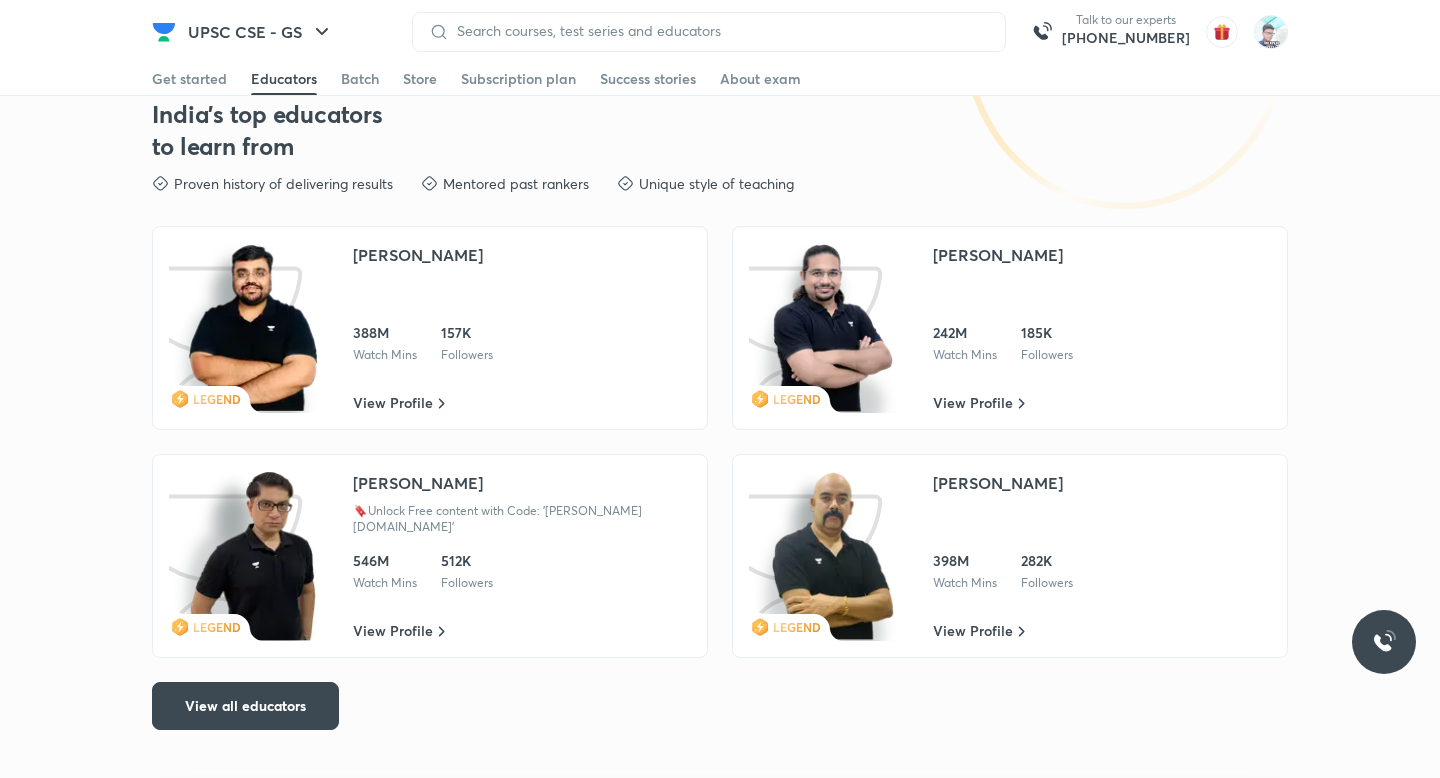 scroll, scrollTop: 3339, scrollLeft: 0, axis: vertical 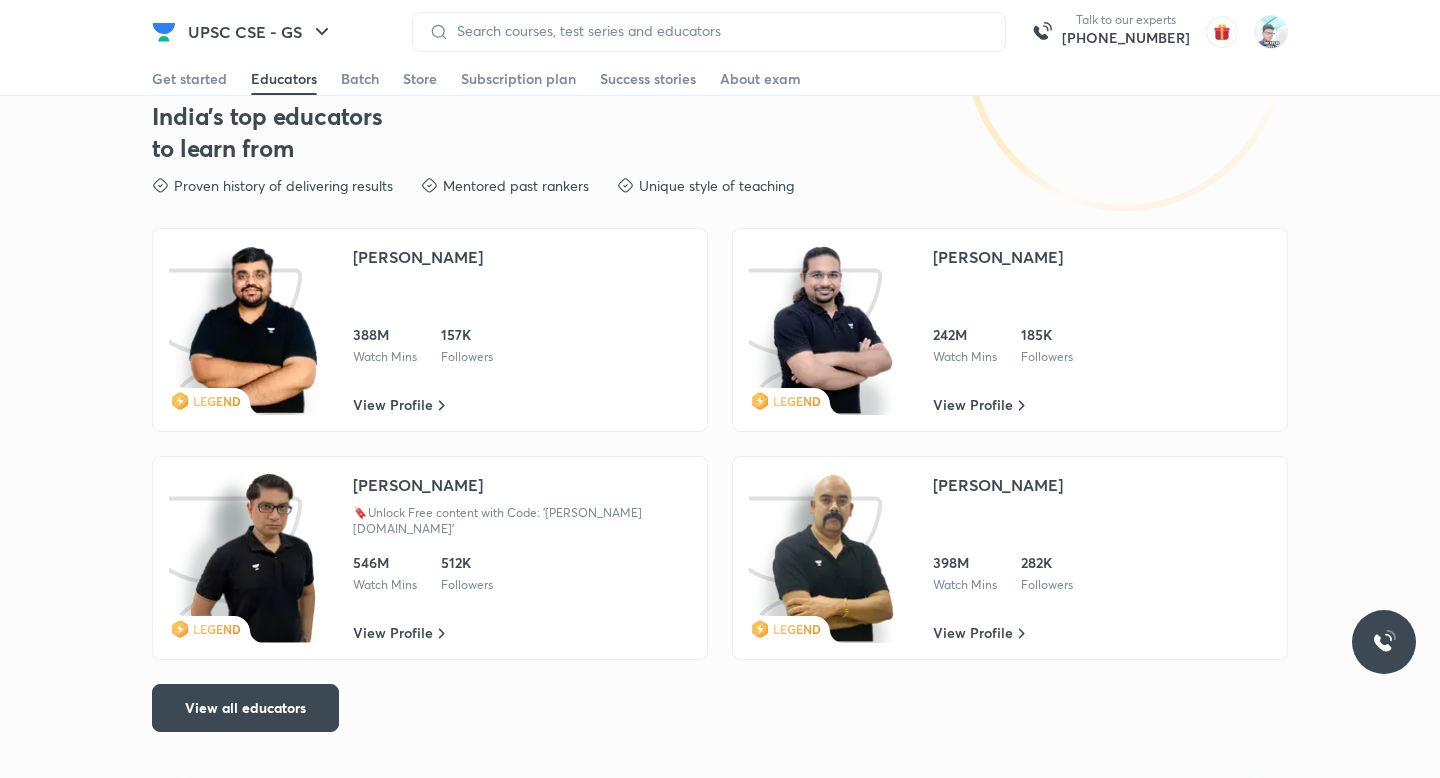 click at bounding box center (833, 330) 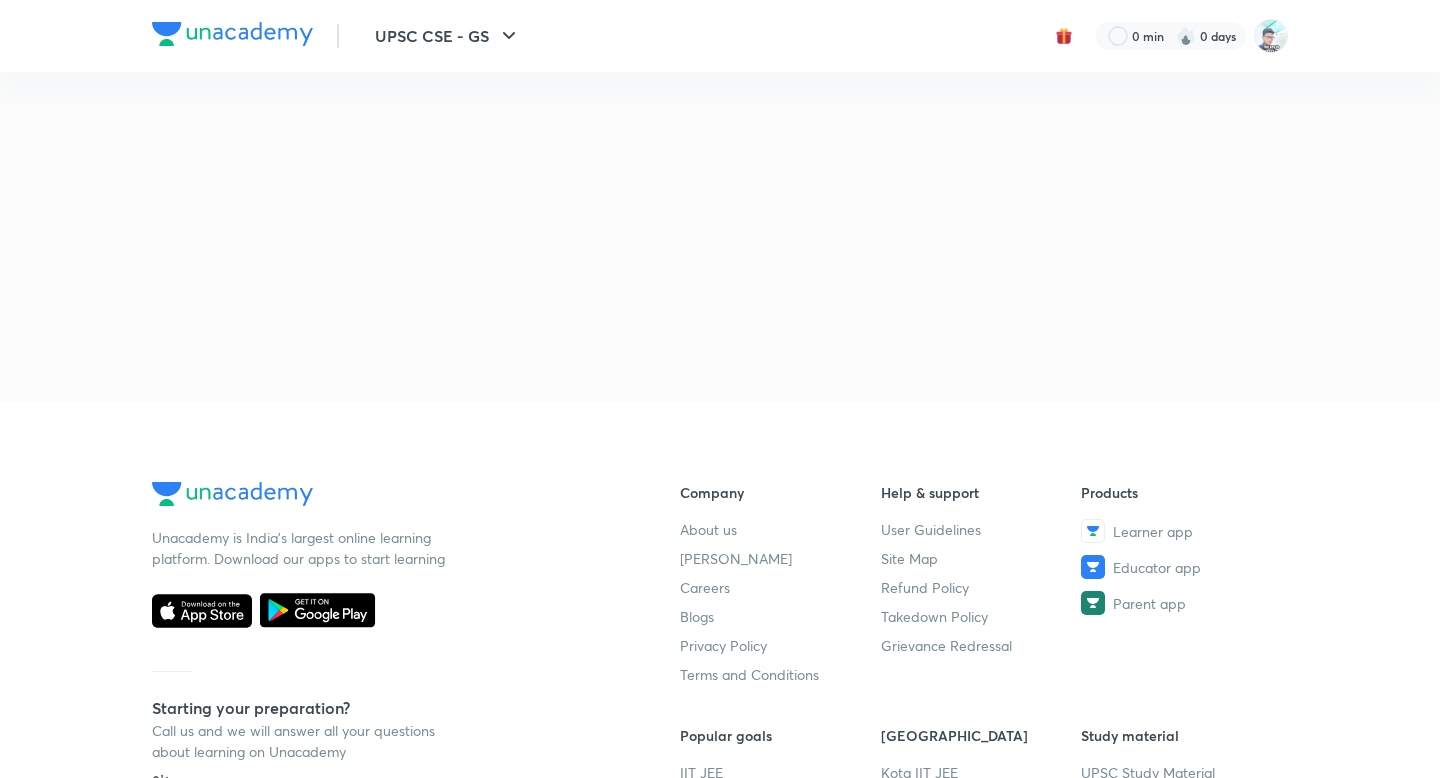 scroll, scrollTop: 111, scrollLeft: 0, axis: vertical 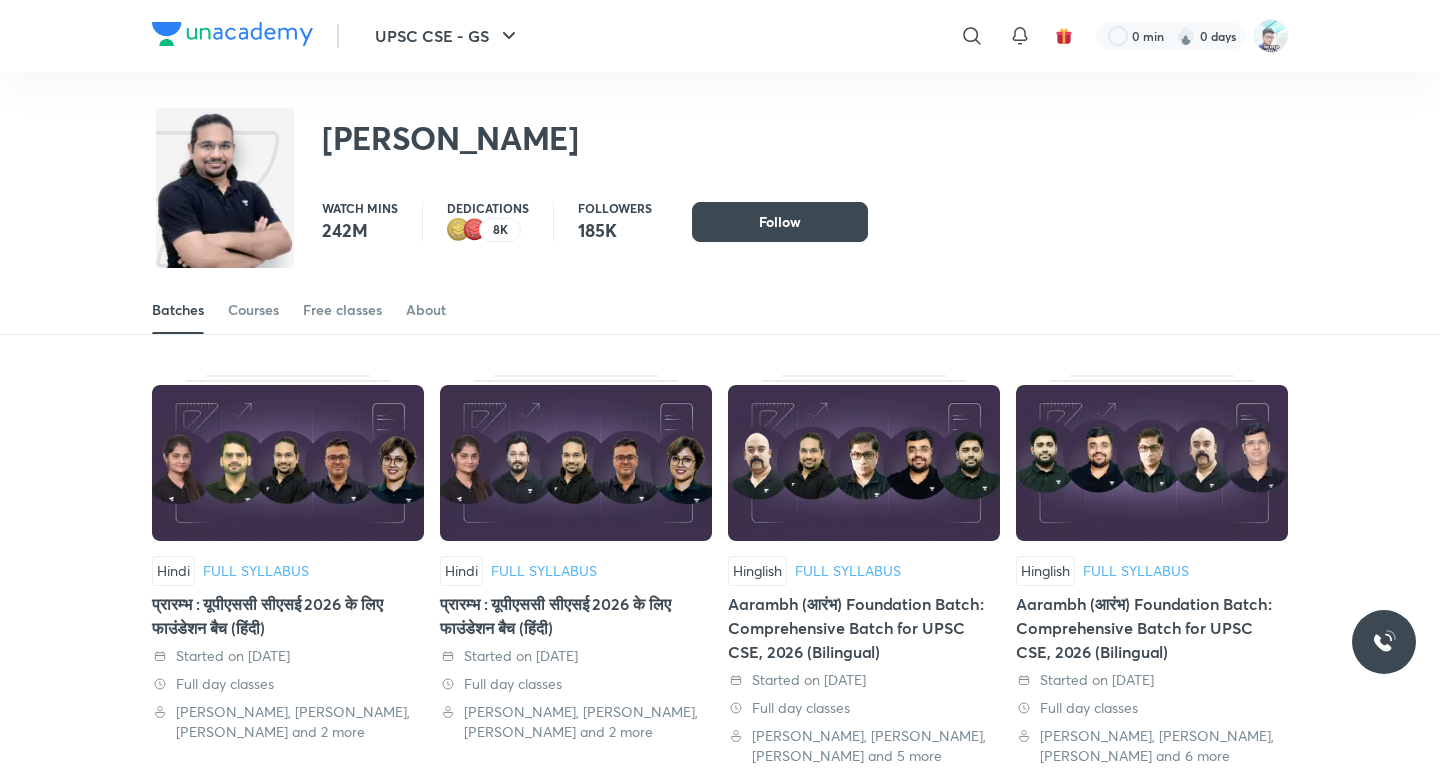 click at bounding box center (576, 463) 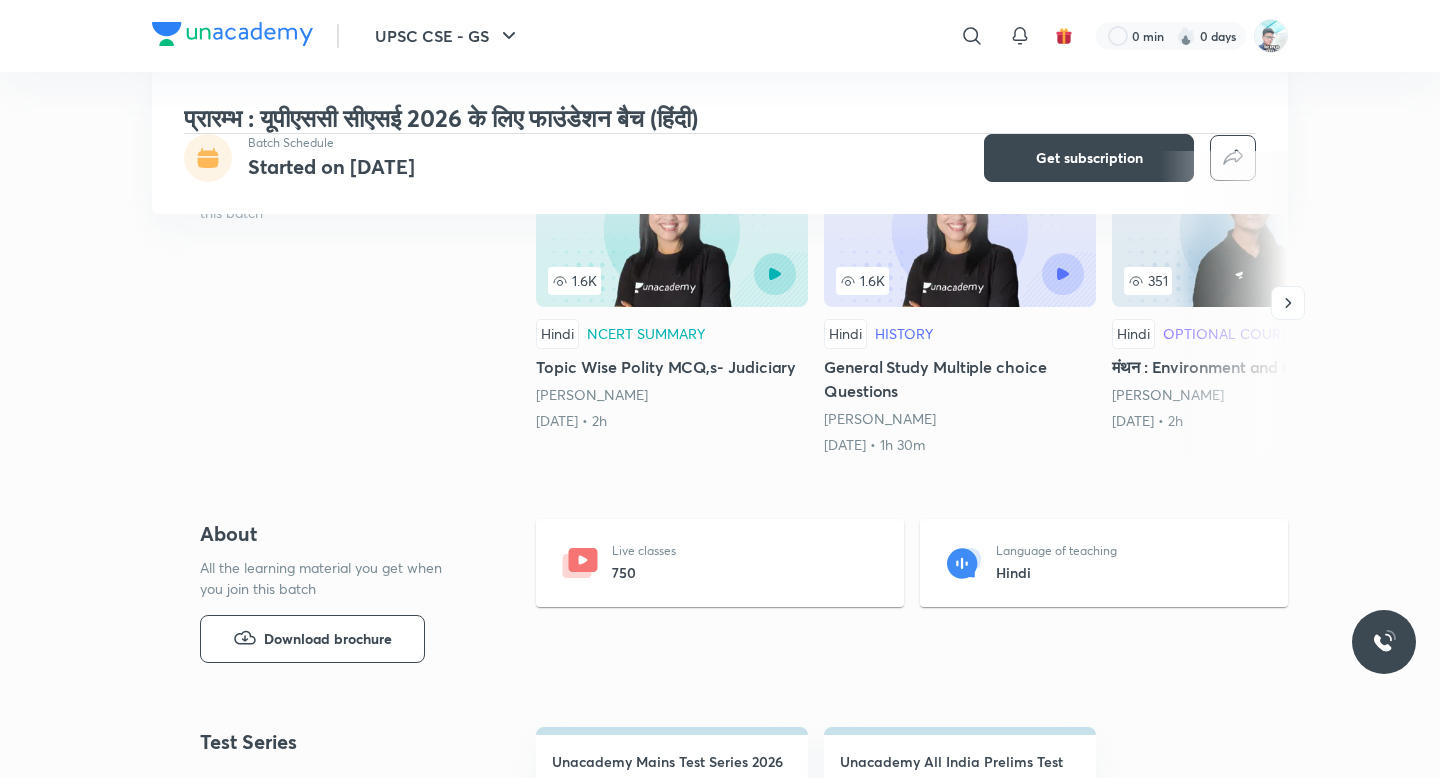 scroll, scrollTop: 0, scrollLeft: 0, axis: both 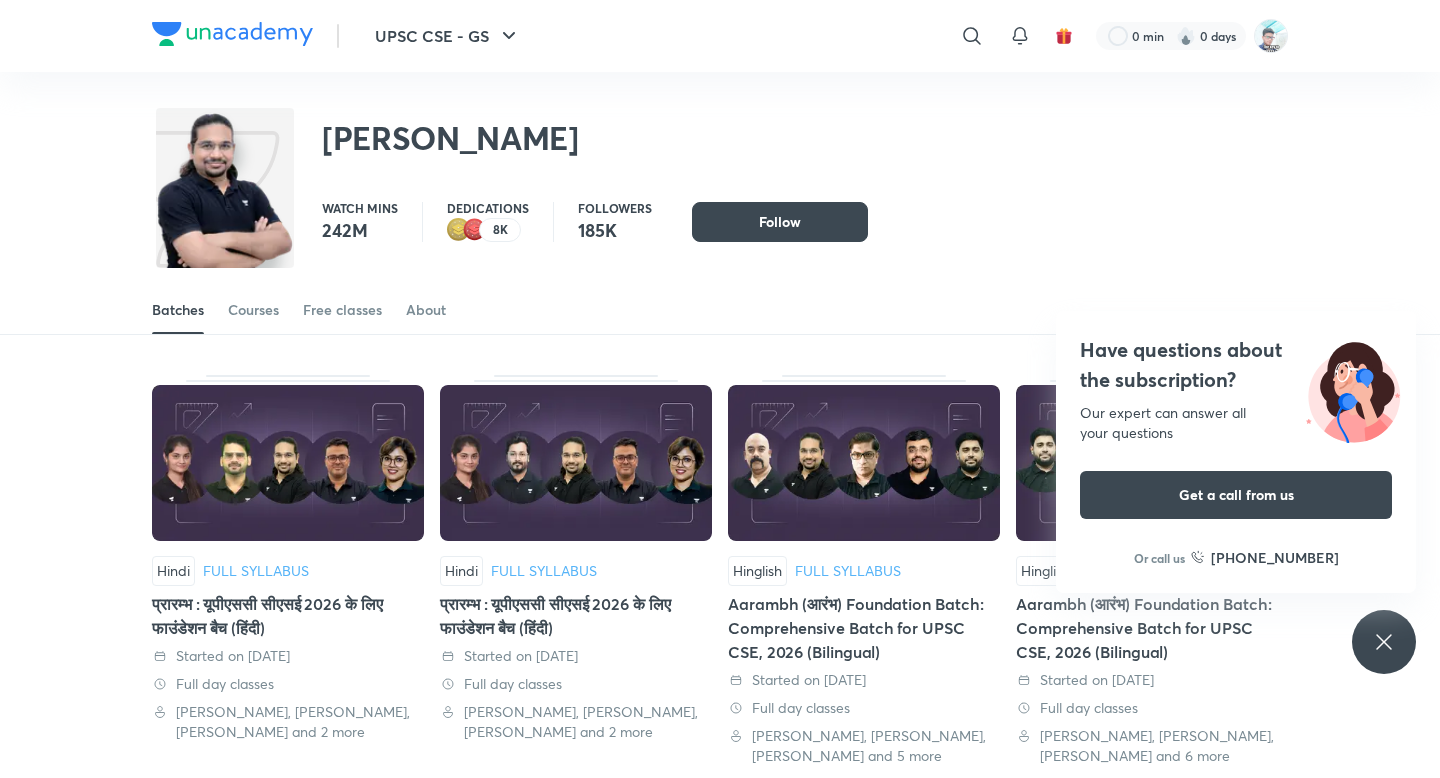 click 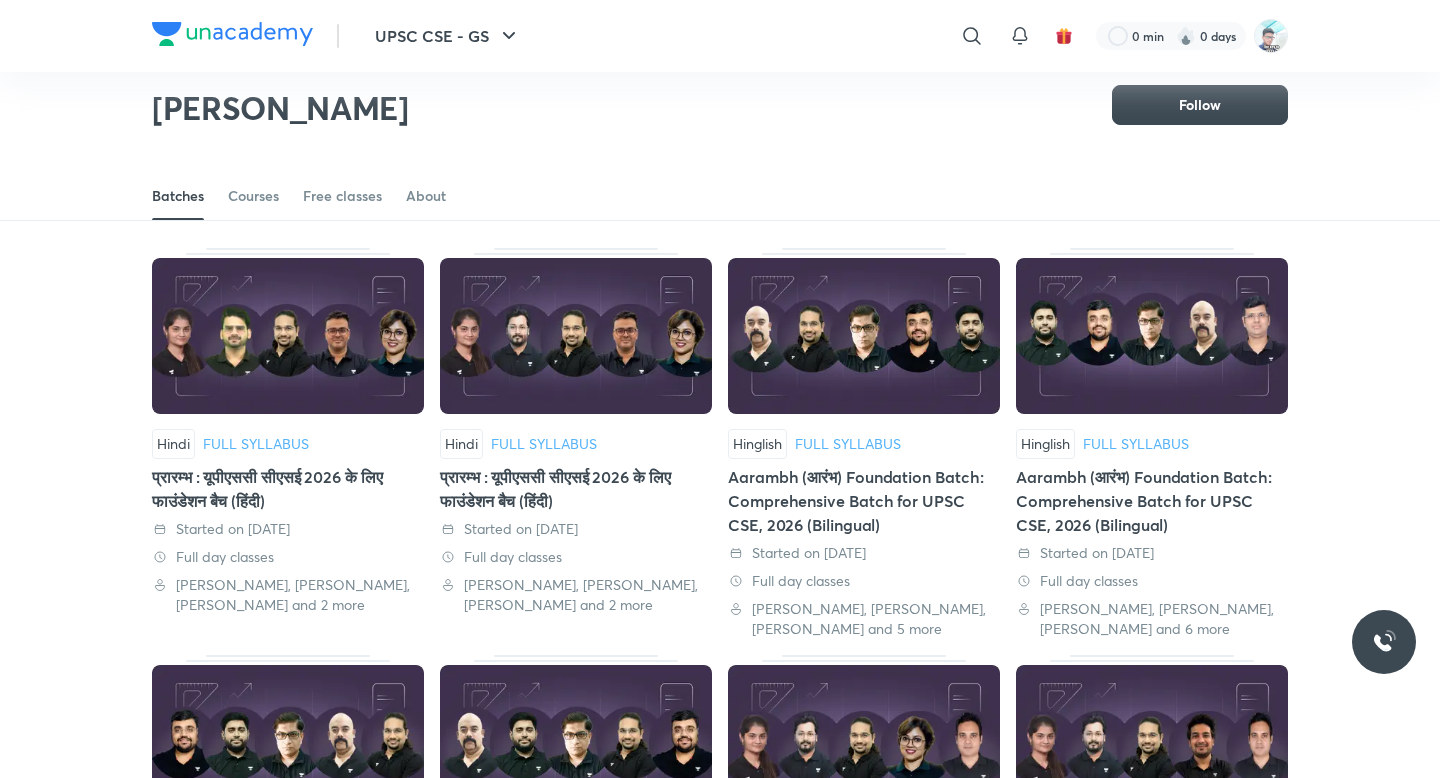 scroll, scrollTop: 69, scrollLeft: 0, axis: vertical 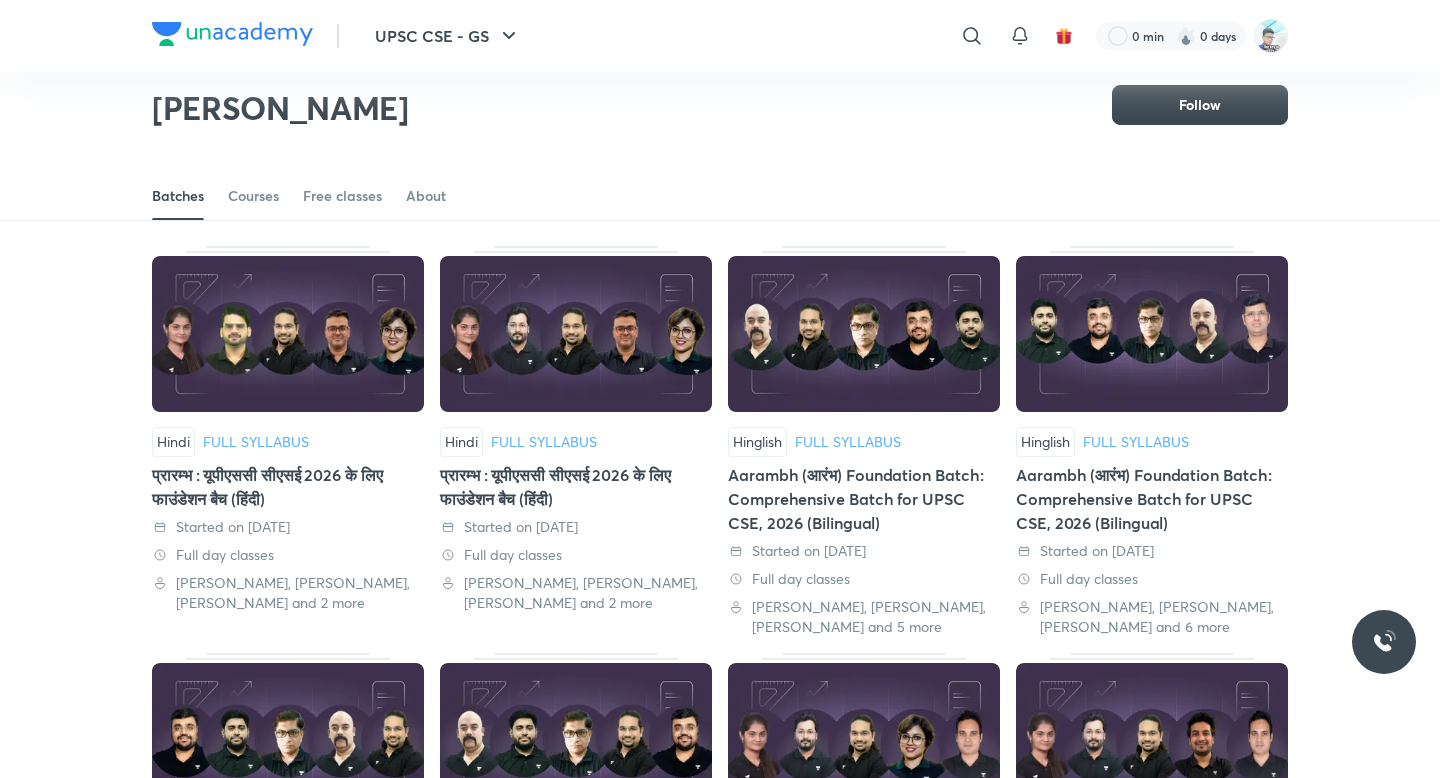 click at bounding box center (288, 334) 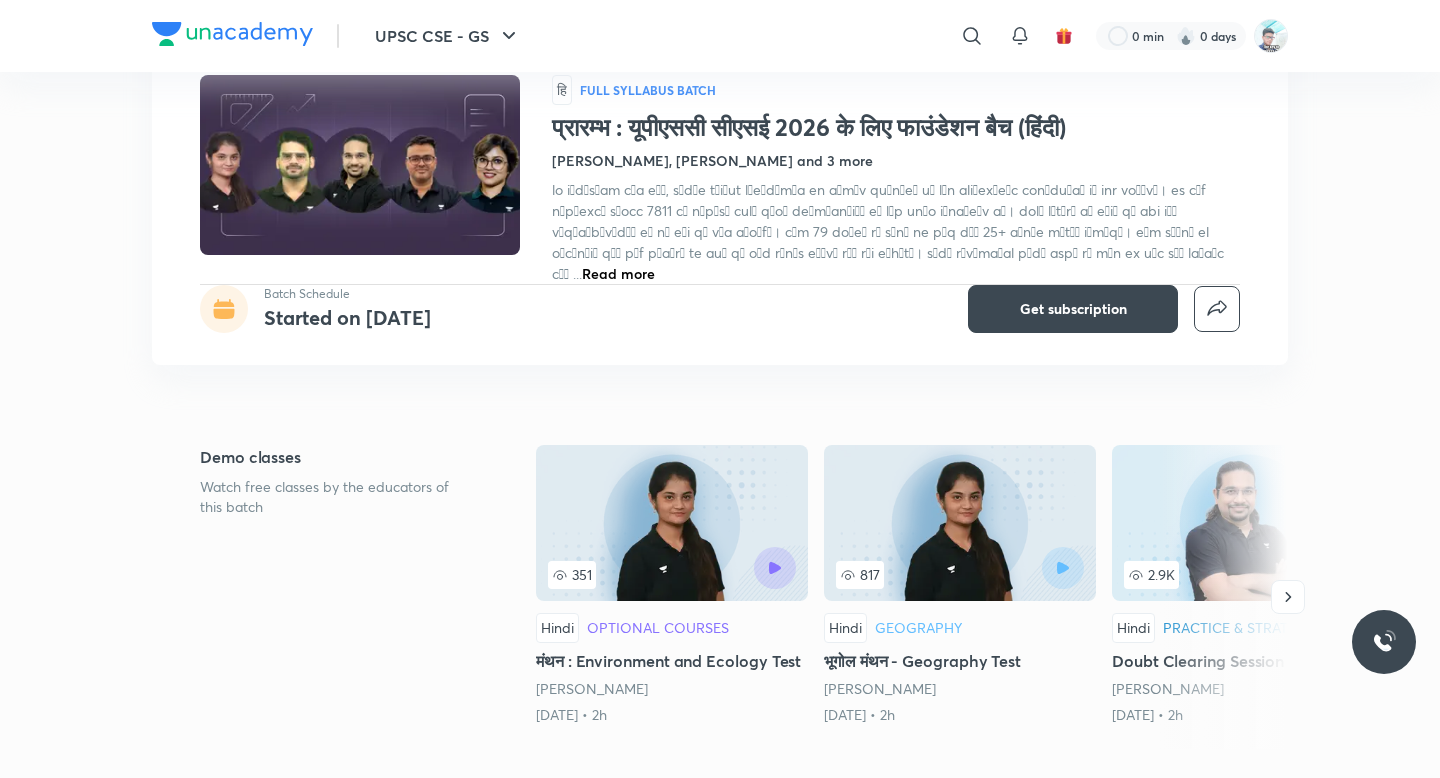 scroll, scrollTop: 161, scrollLeft: 0, axis: vertical 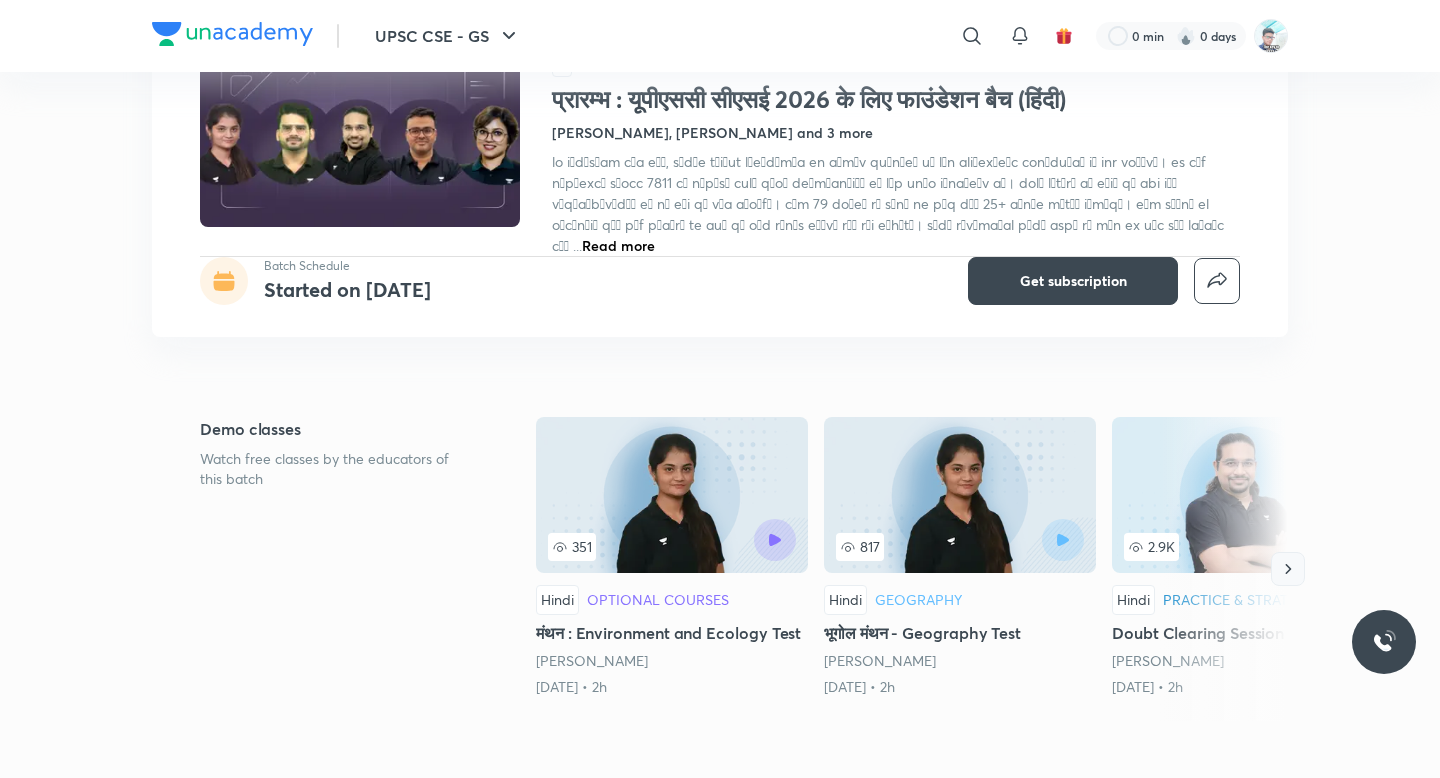 click 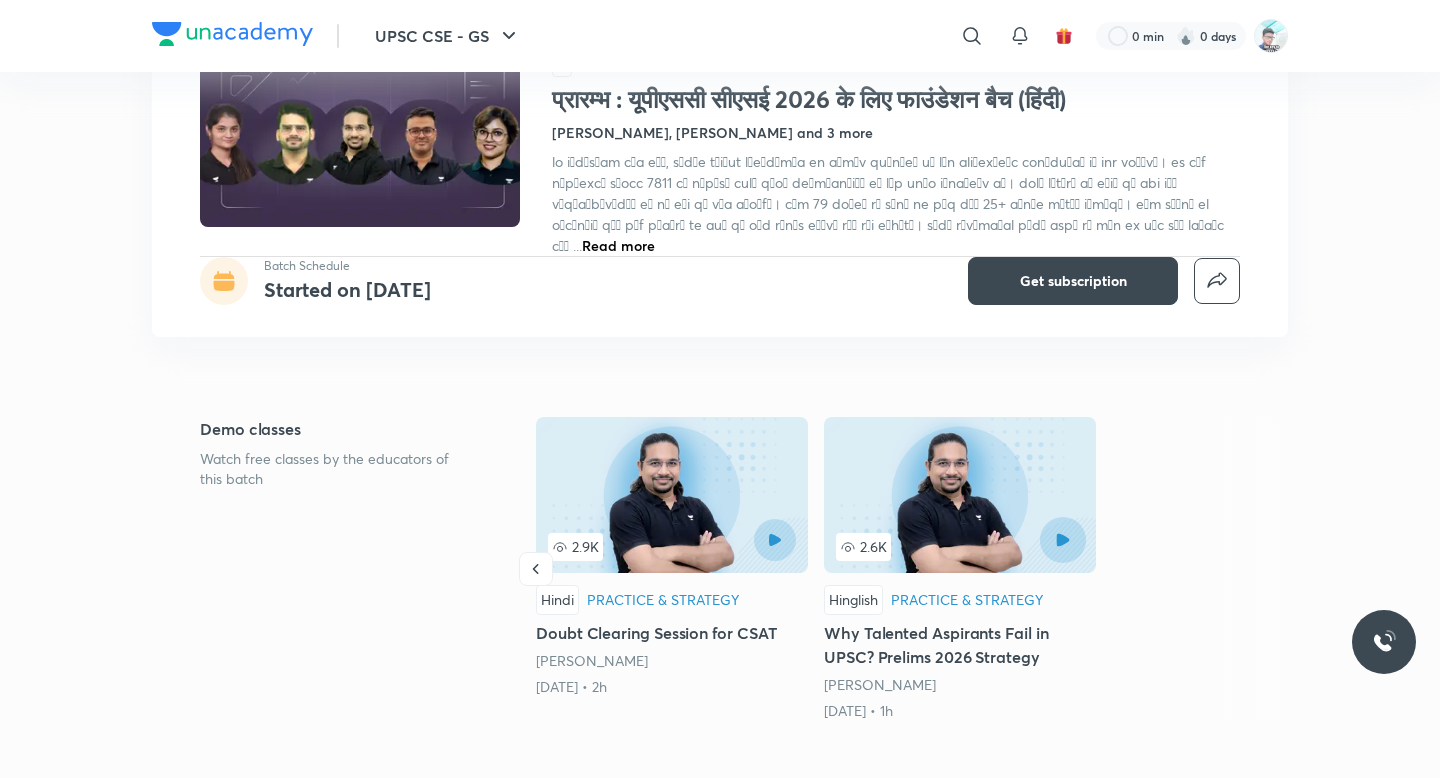 click at bounding box center [1063, 540] 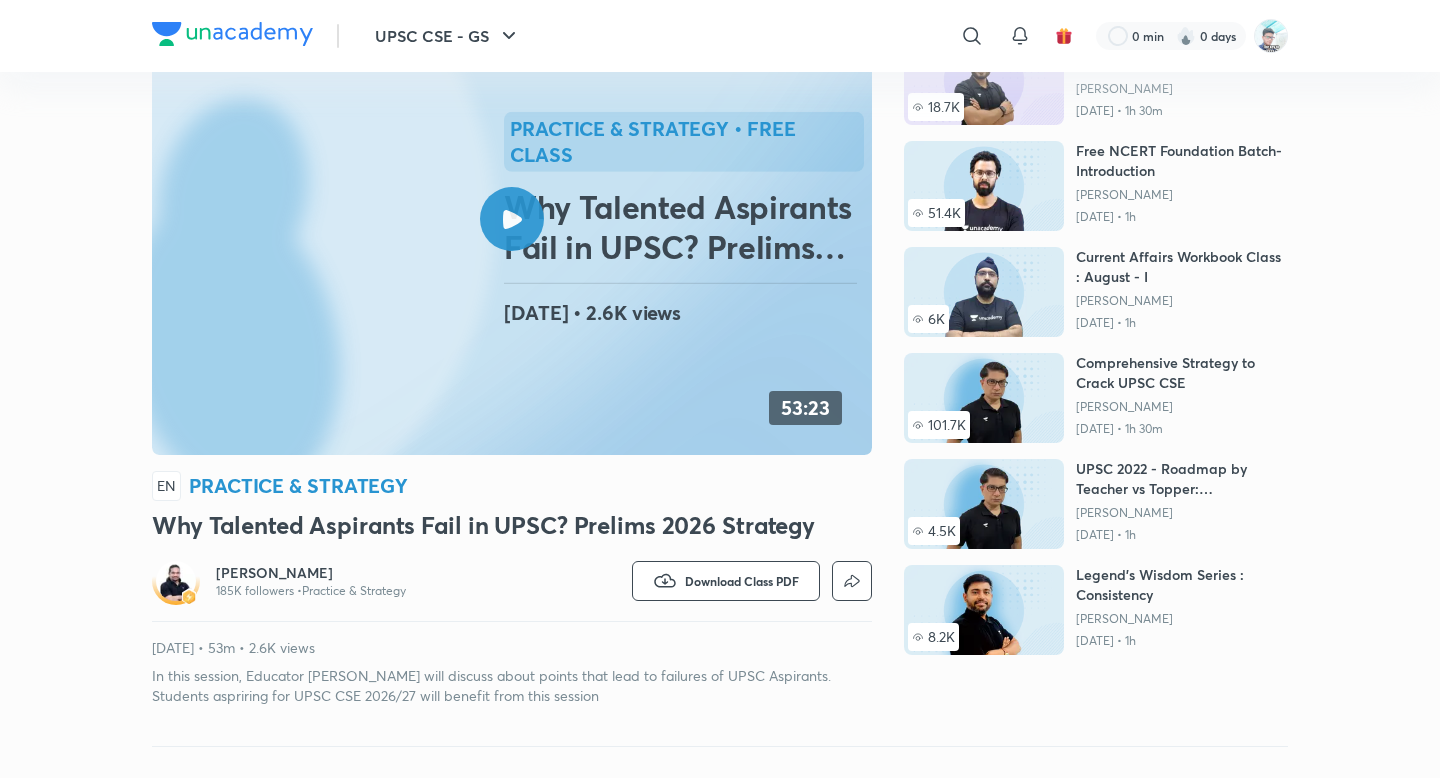 scroll, scrollTop: 0, scrollLeft: 0, axis: both 